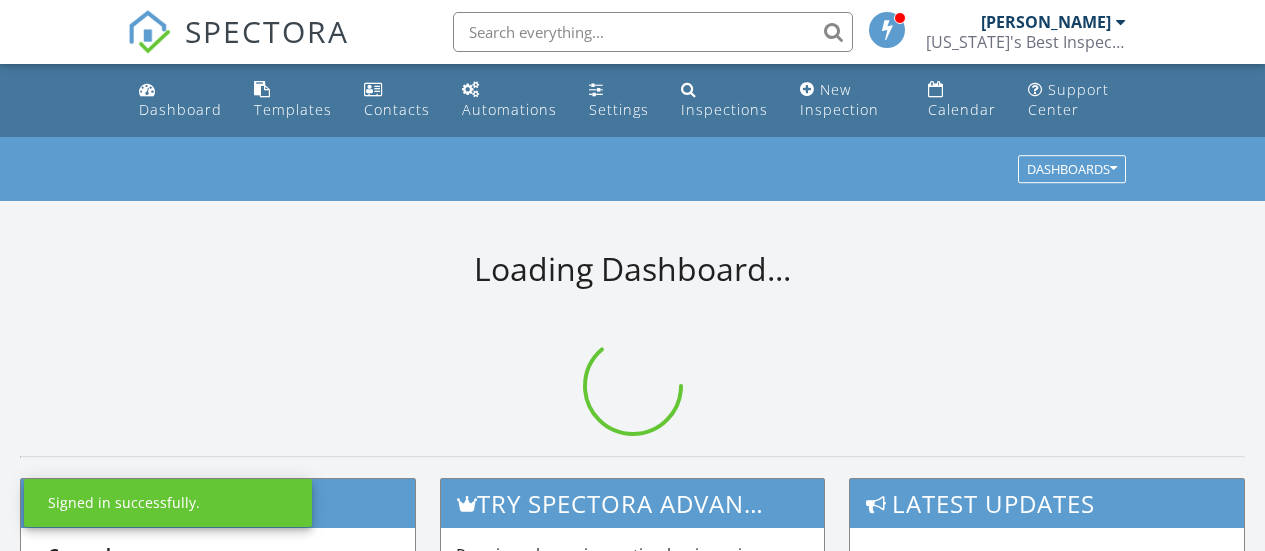 scroll, scrollTop: 0, scrollLeft: 0, axis: both 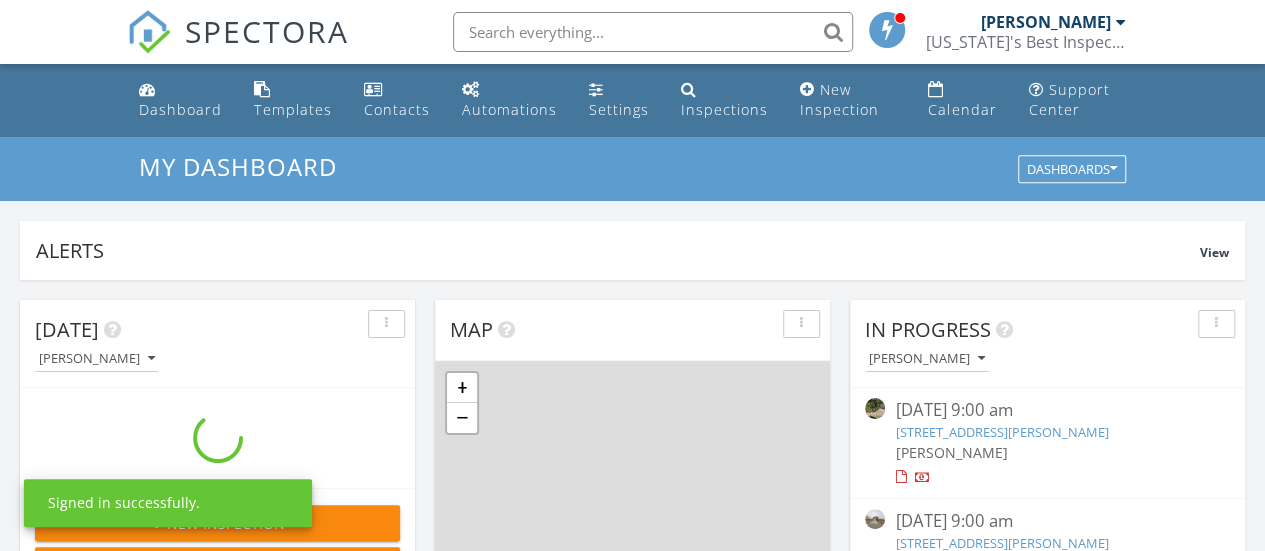 click on "+ − Leaflet  |  © MapTiler   © OpenStreetMap contributors" at bounding box center [632, 620] 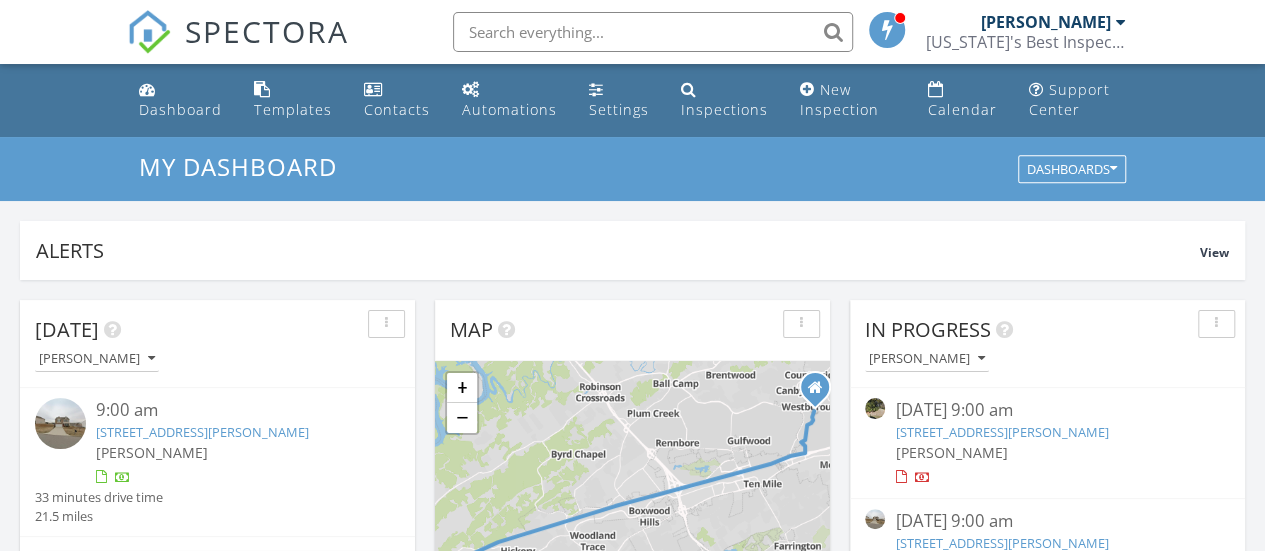 click on "201 Gail Lane, Lenior City, TN. 37772" at bounding box center (202, 432) 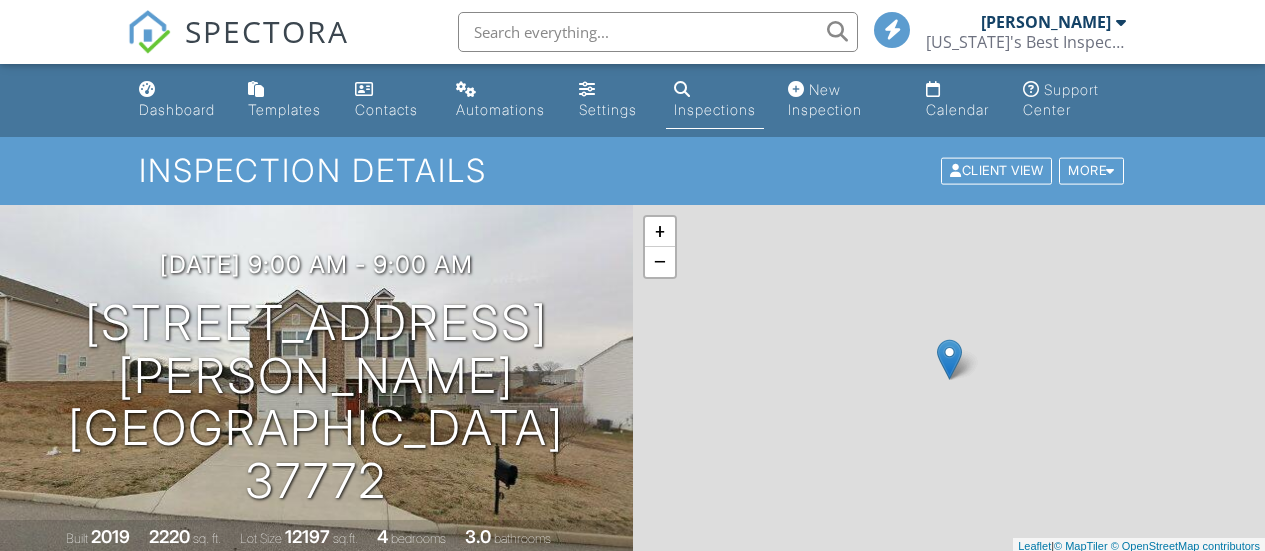 scroll, scrollTop: 0, scrollLeft: 0, axis: both 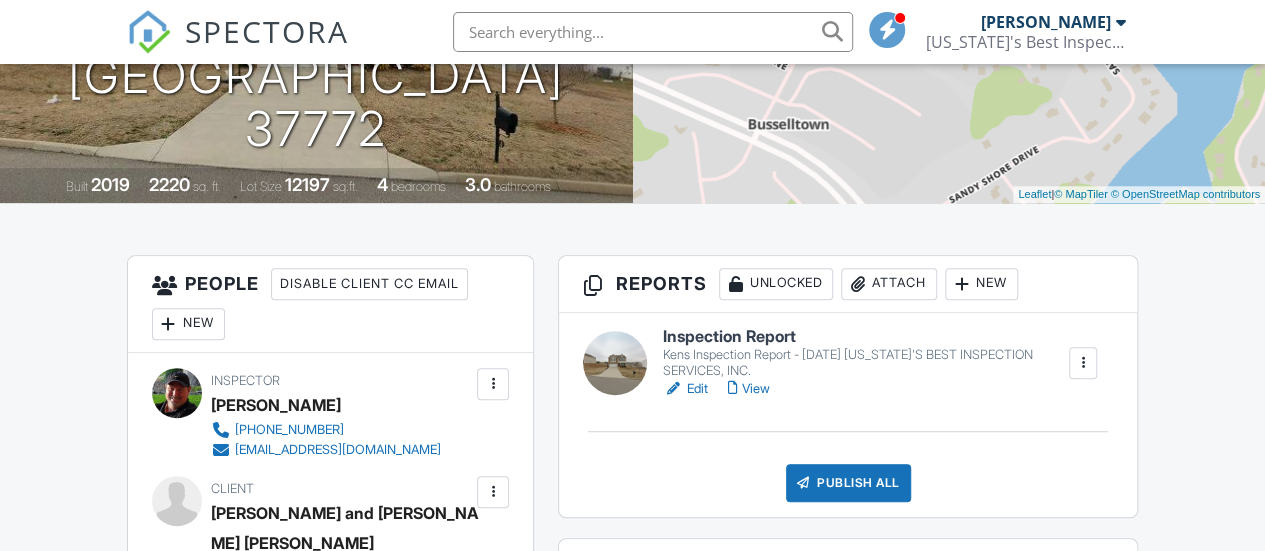 drag, startPoint x: 0, startPoint y: 0, endPoint x: 1271, endPoint y: 94, distance: 1274.4713 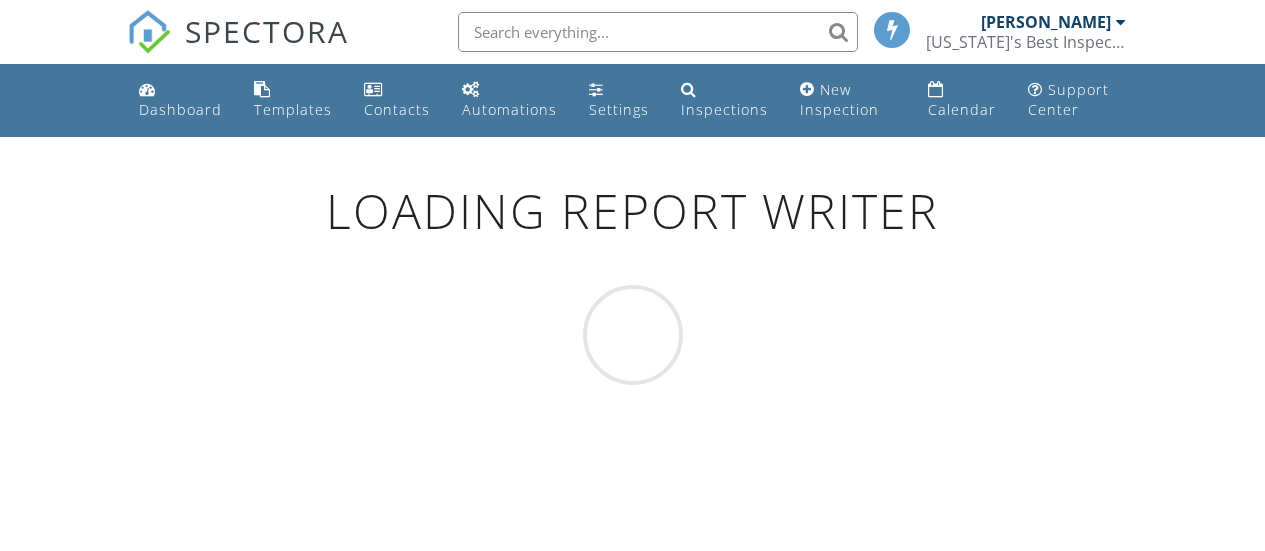 scroll, scrollTop: 0, scrollLeft: 0, axis: both 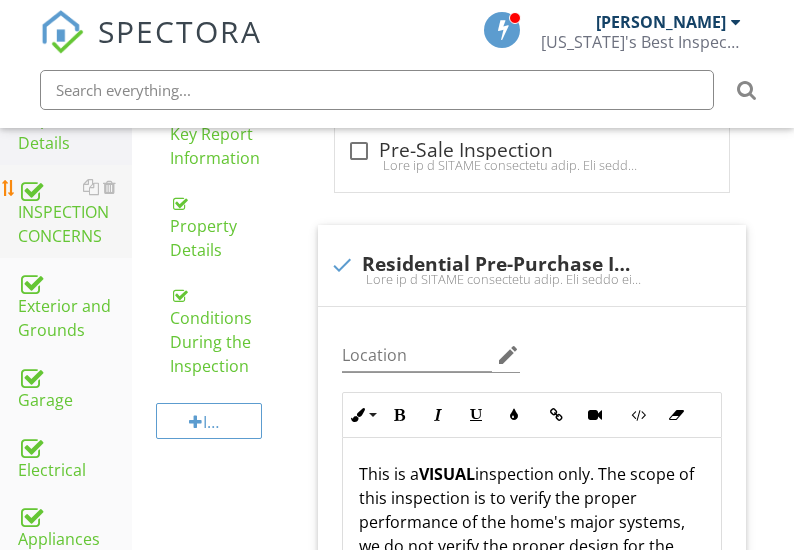 click on "INSPECTION CONCERNS" at bounding box center (75, 212) 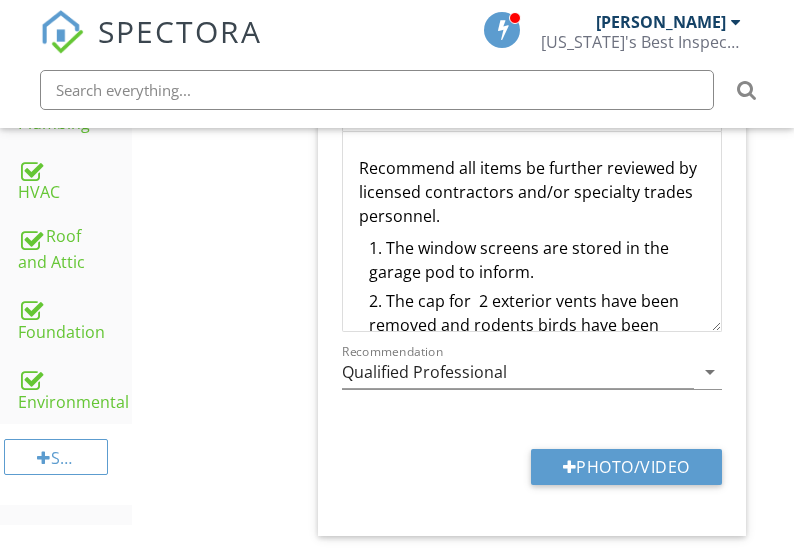 scroll, scrollTop: 974, scrollLeft: 0, axis: vertical 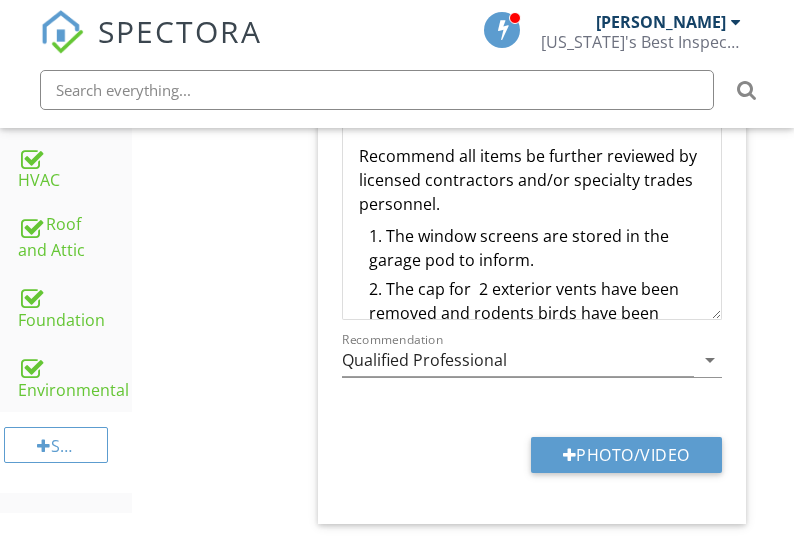 click on "The window screens are stored in the garage pod to inform." at bounding box center (537, 250) 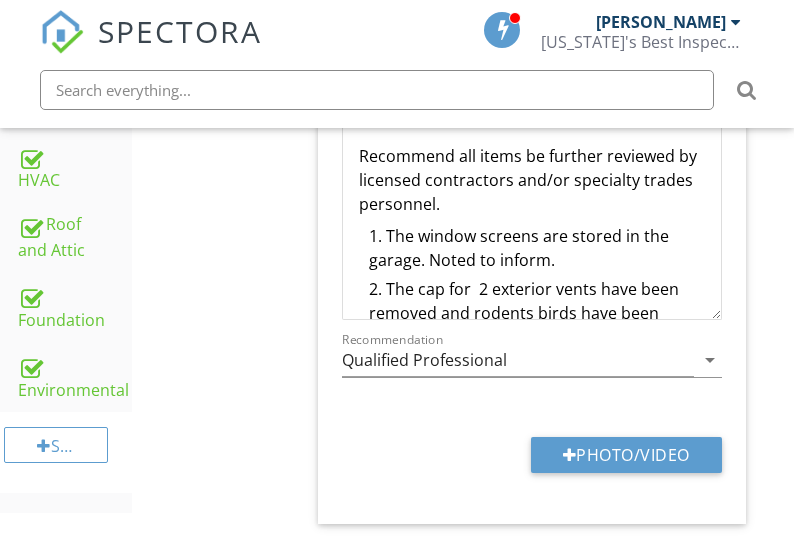 click on "The cap for  2 exterior vents have been removed and rodents birds have been nesting within the openings." at bounding box center (537, 315) 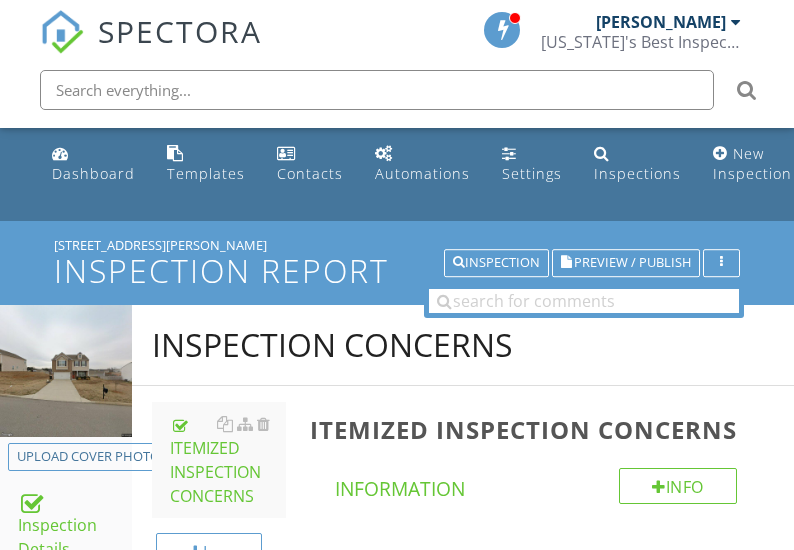 scroll, scrollTop: 974, scrollLeft: 0, axis: vertical 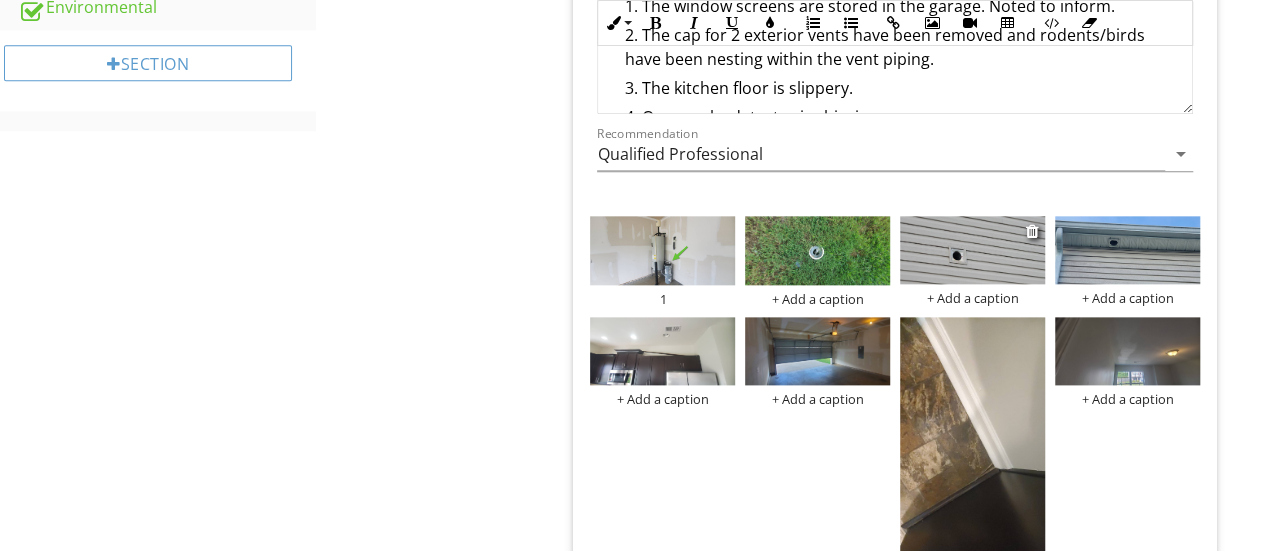 click at bounding box center [972, 250] 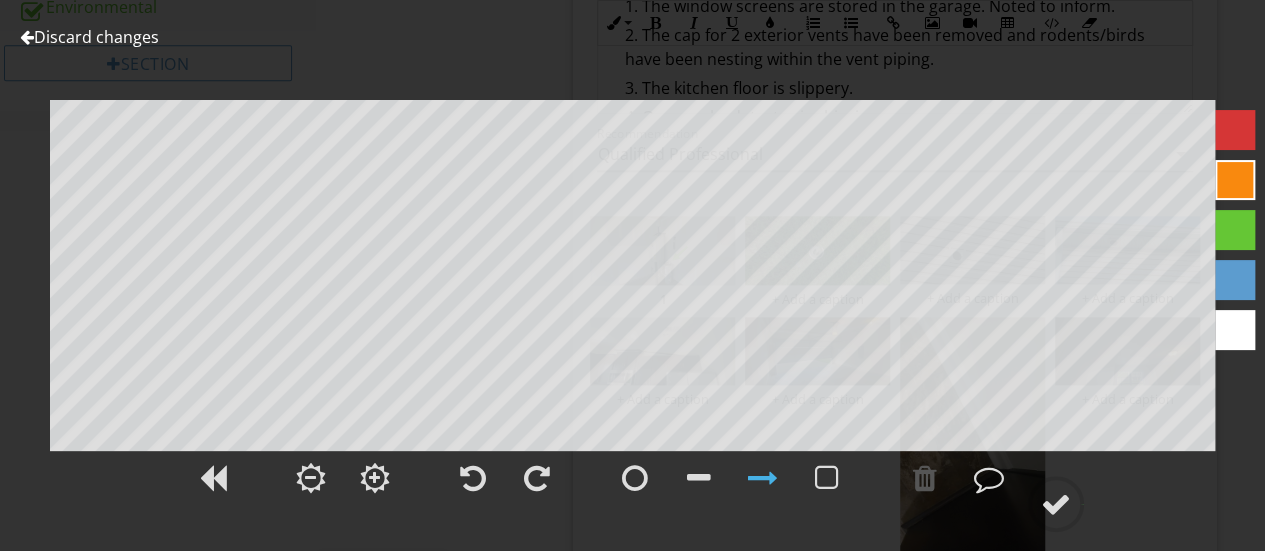 click at bounding box center [632, 489] 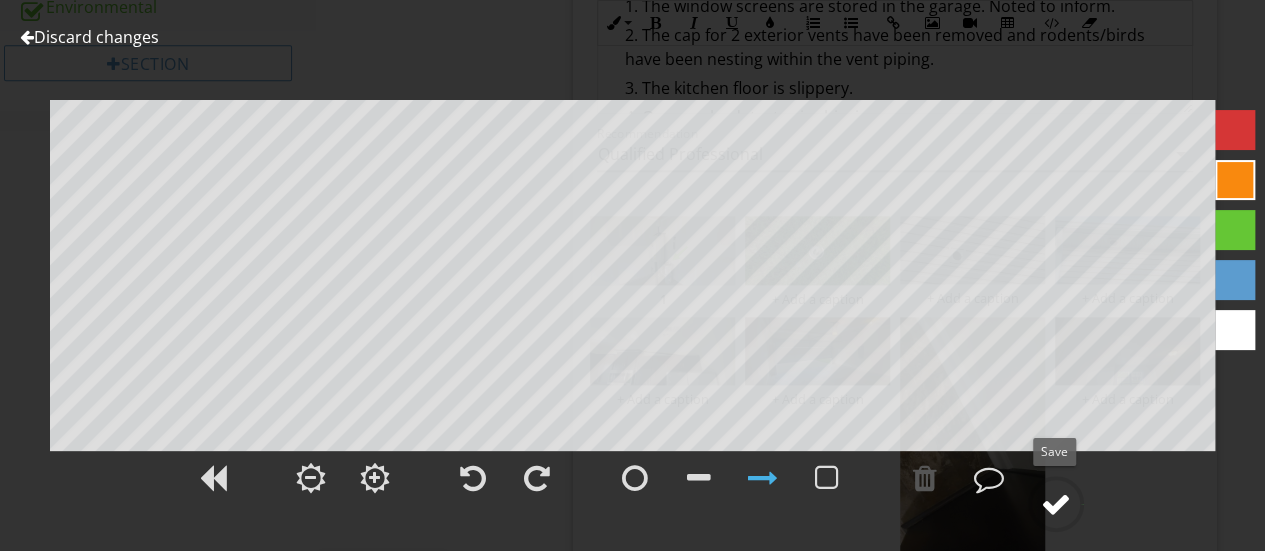 click at bounding box center [1056, 504] 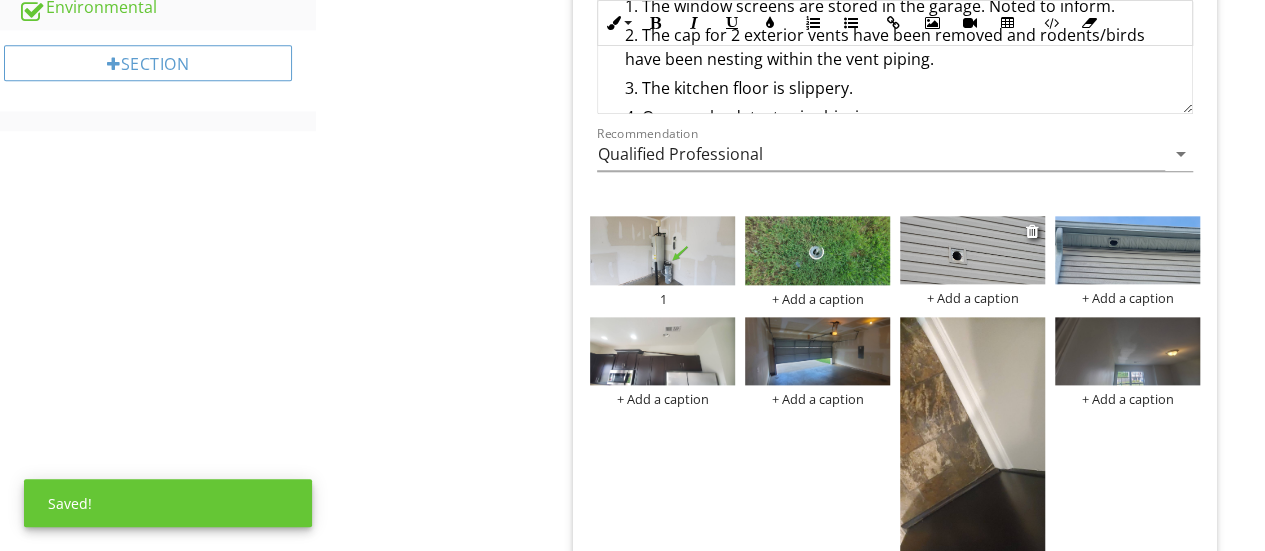 click on "+ Add a caption" at bounding box center [972, 298] 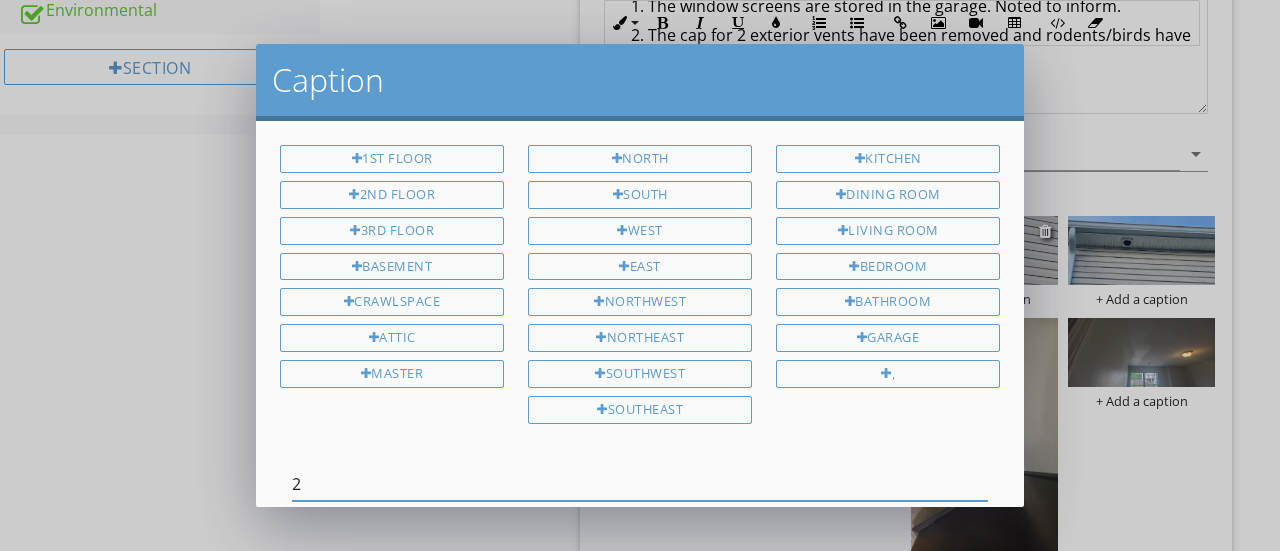 type on "2" 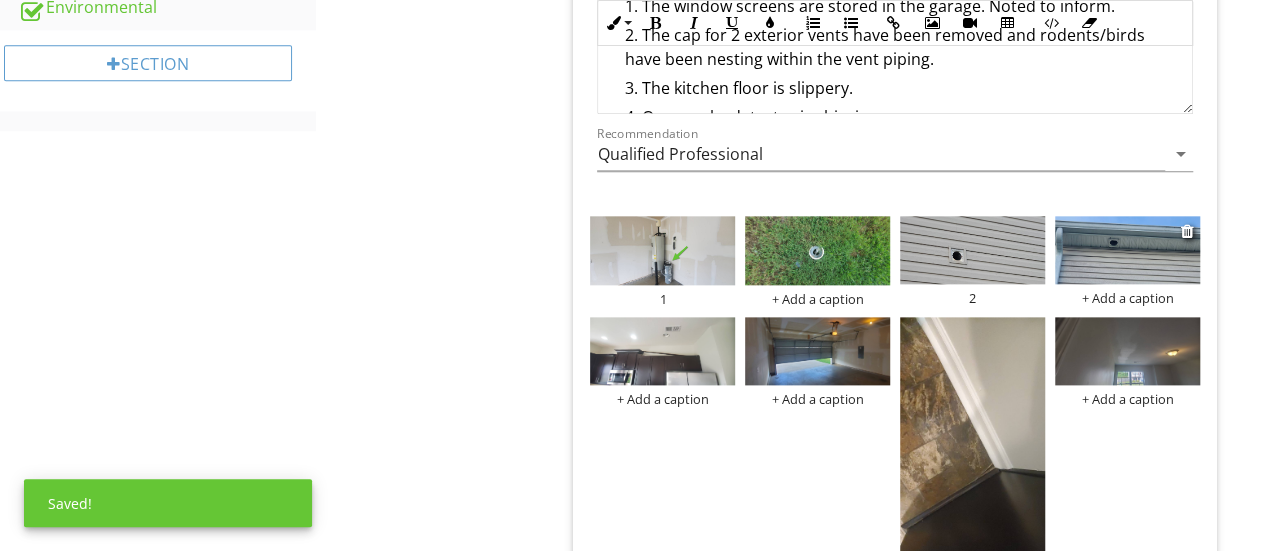 click on "+ Add a caption" at bounding box center (1127, 298) 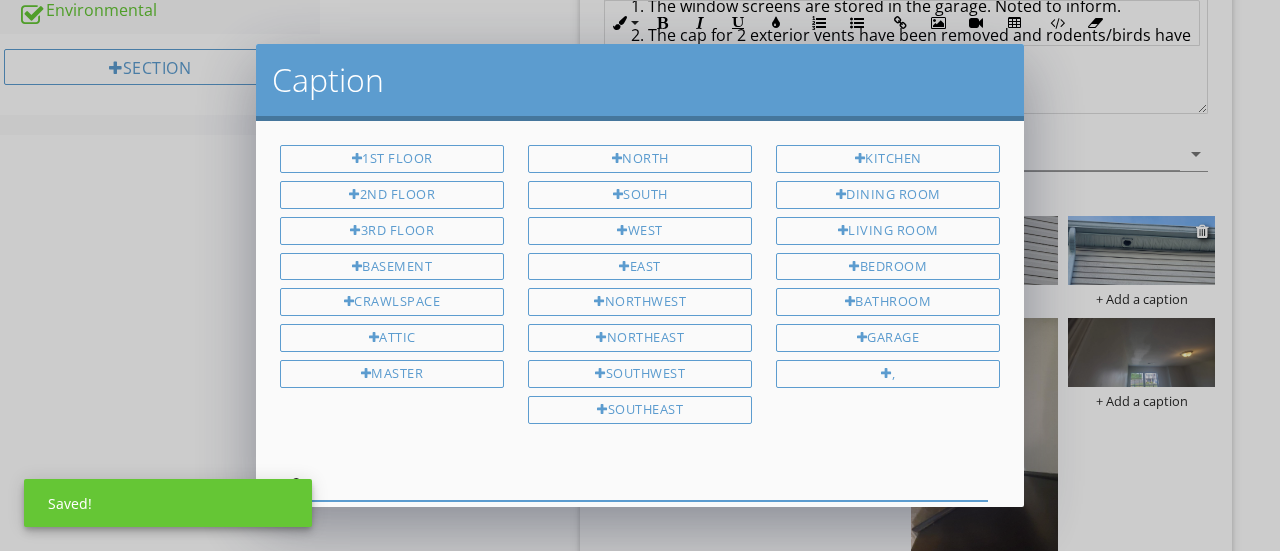 type on "2" 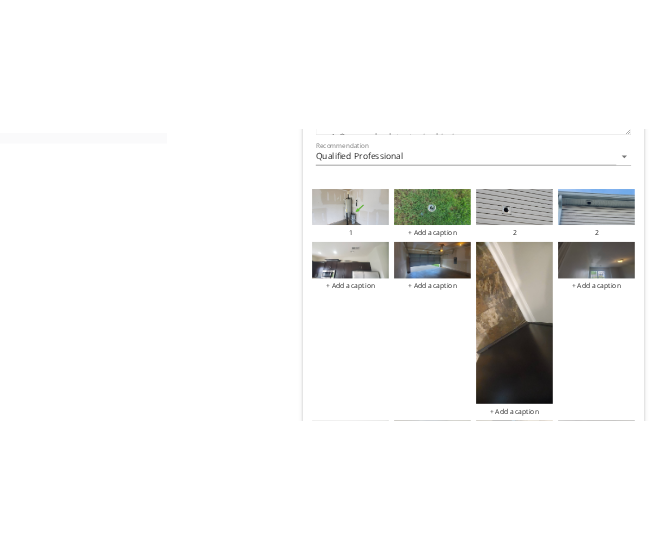 scroll, scrollTop: 1191, scrollLeft: 0, axis: vertical 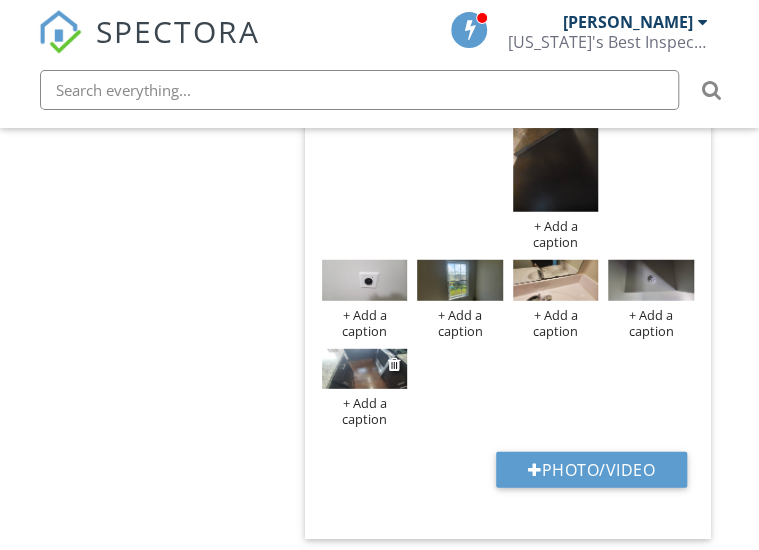 click on "+ Add a caption" at bounding box center [365, 411] 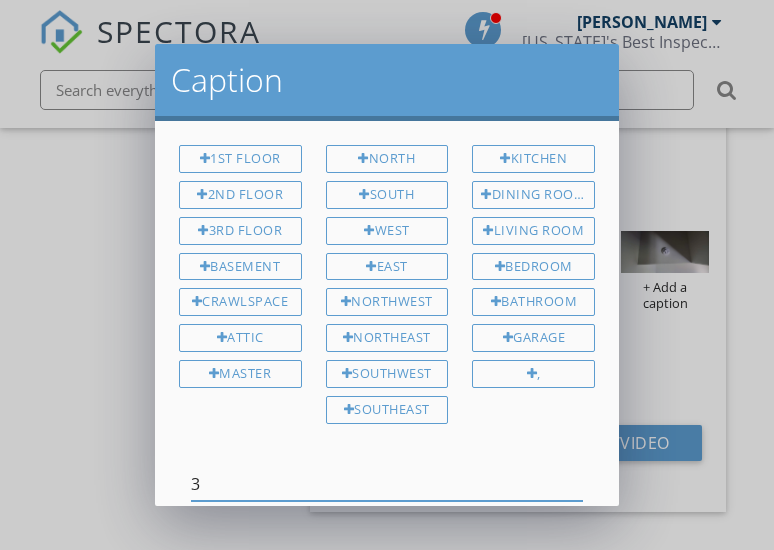 type on "3" 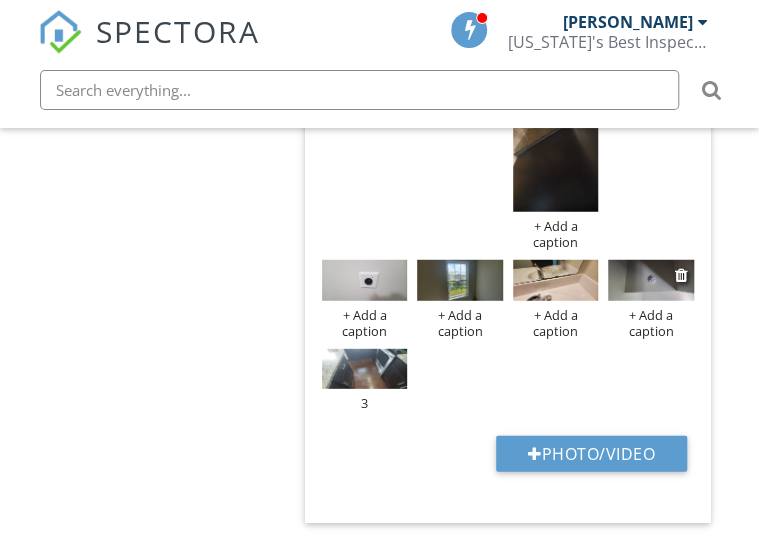 click on "+ Add a caption" at bounding box center (651, 323) 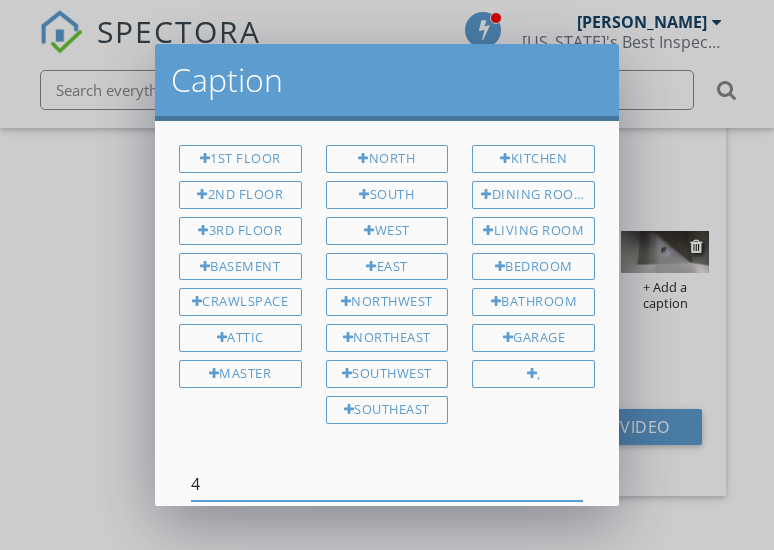 type on "4" 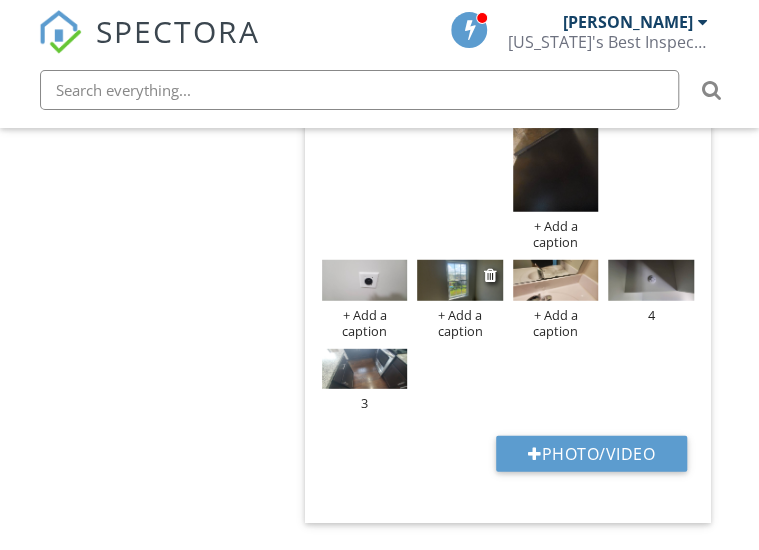 click on "+ Add a caption" at bounding box center [460, 323] 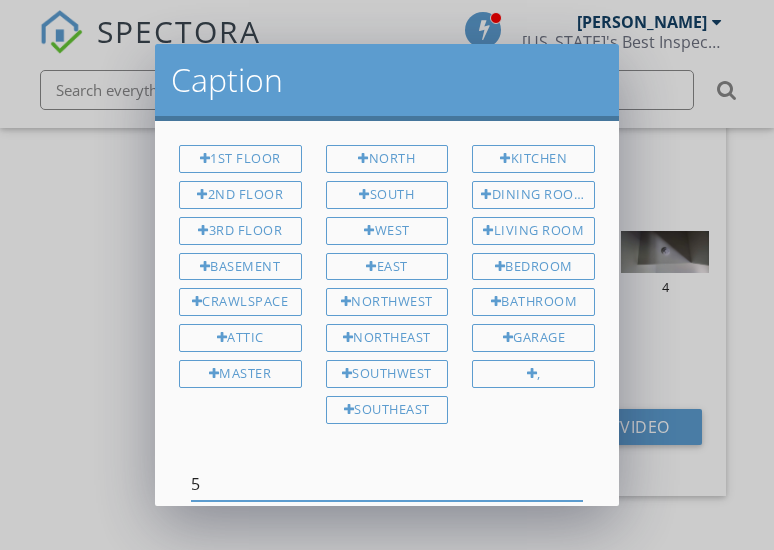 type on "5" 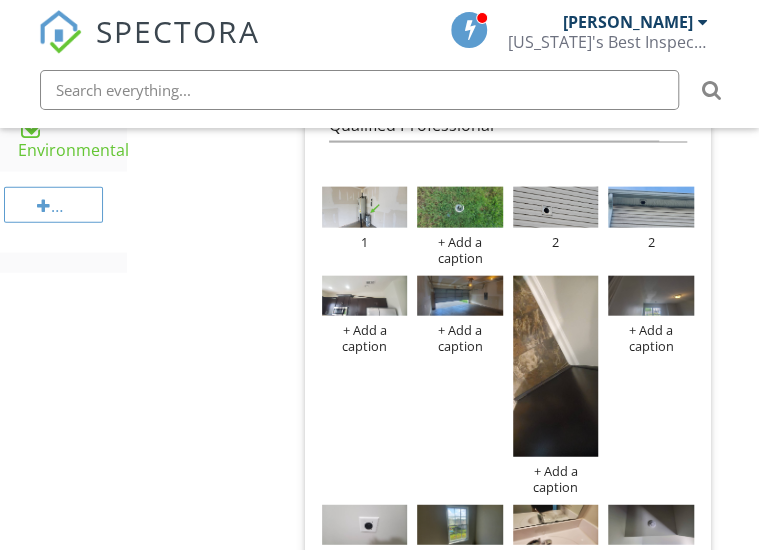 scroll, scrollTop: 1175, scrollLeft: 0, axis: vertical 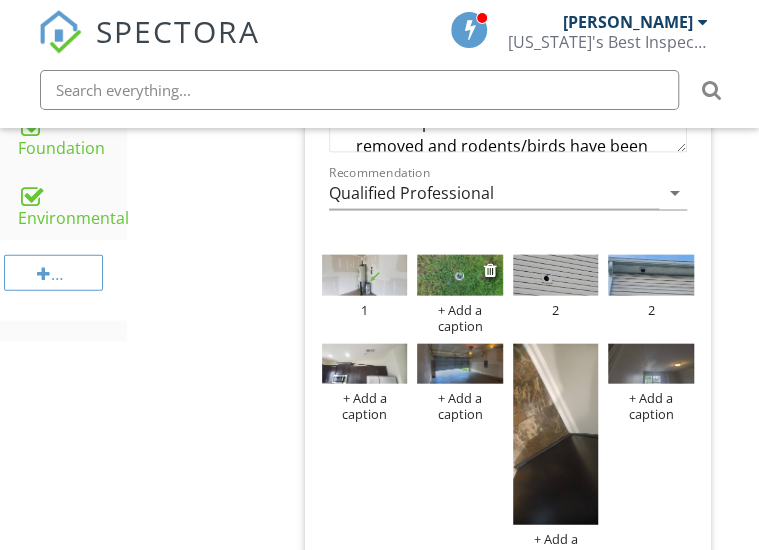 click on "+ Add a caption" at bounding box center (460, 318) 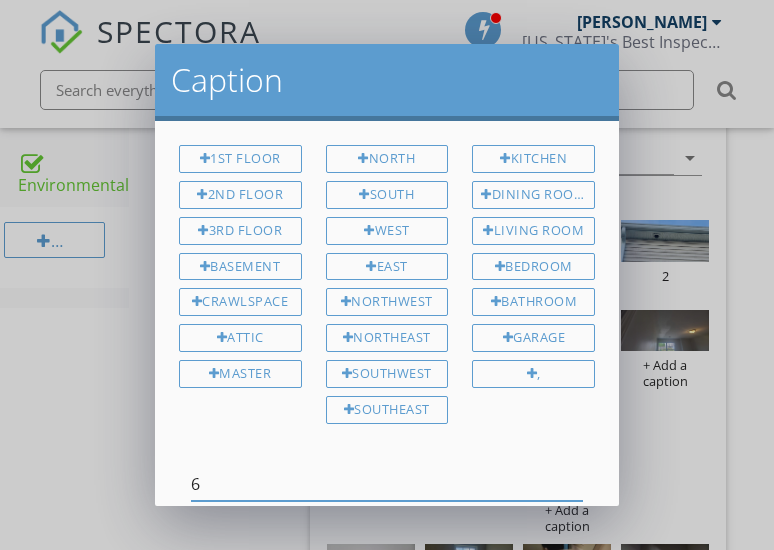 type on "6" 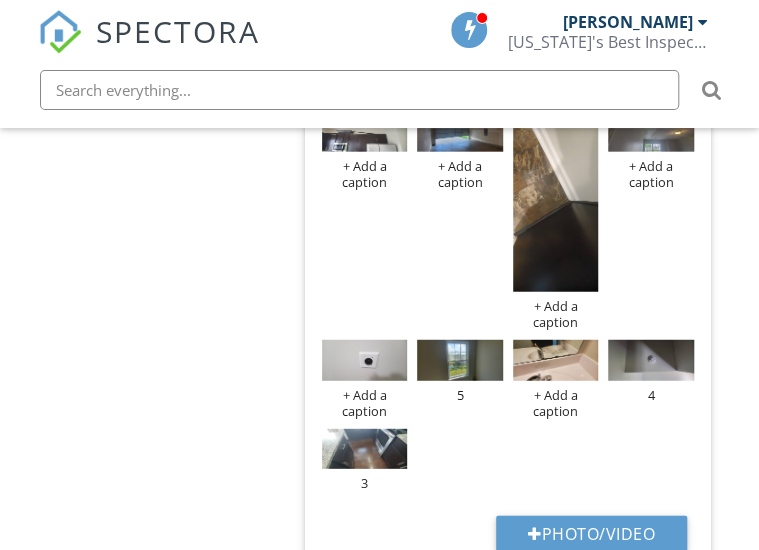 scroll, scrollTop: 1410, scrollLeft: 0, axis: vertical 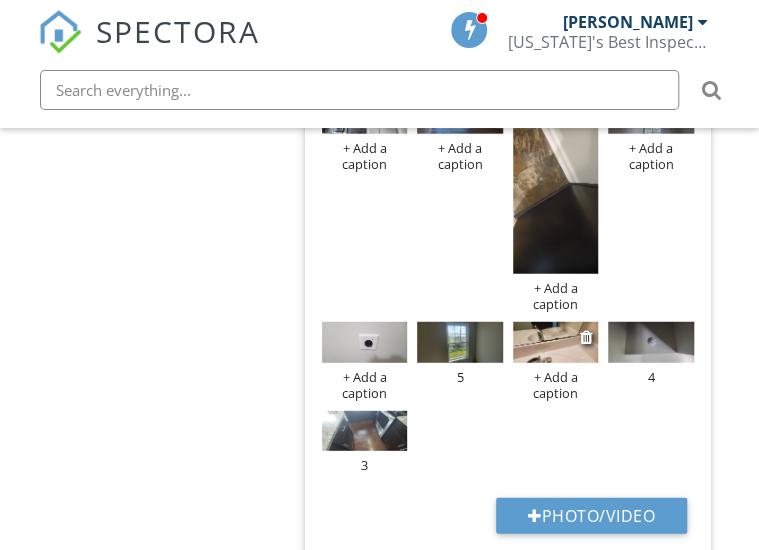 click on "+ Add a caption" at bounding box center [556, 385] 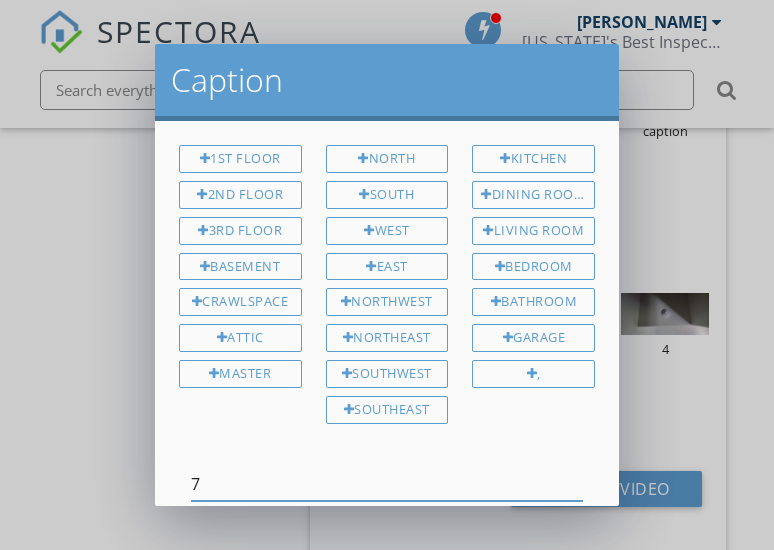 type on "7" 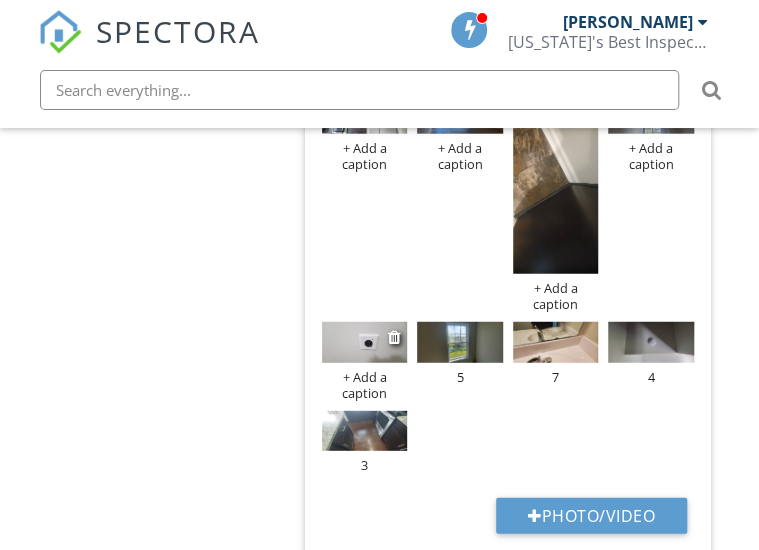 click on "+ Add a caption" at bounding box center (365, 385) 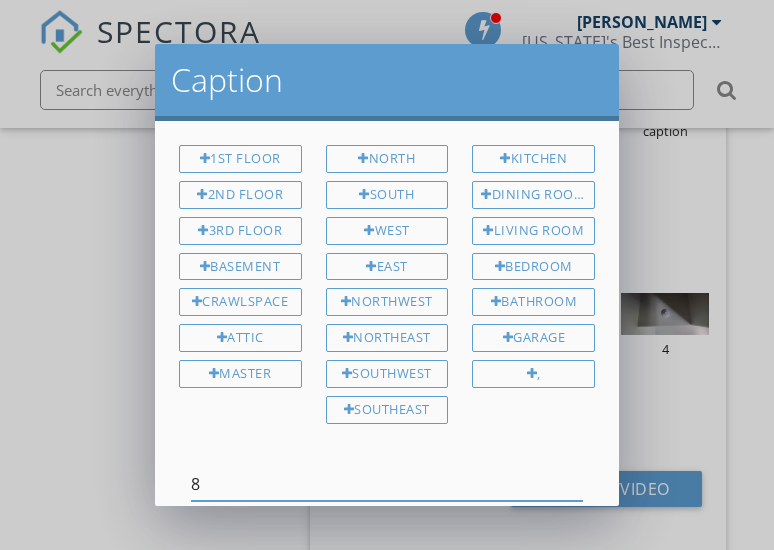 type on "8" 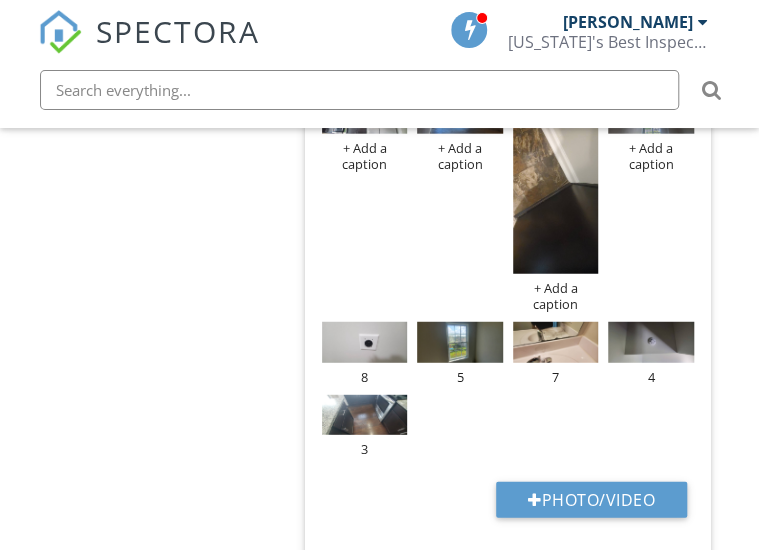 click on "+ Add a caption" at bounding box center [556, 296] 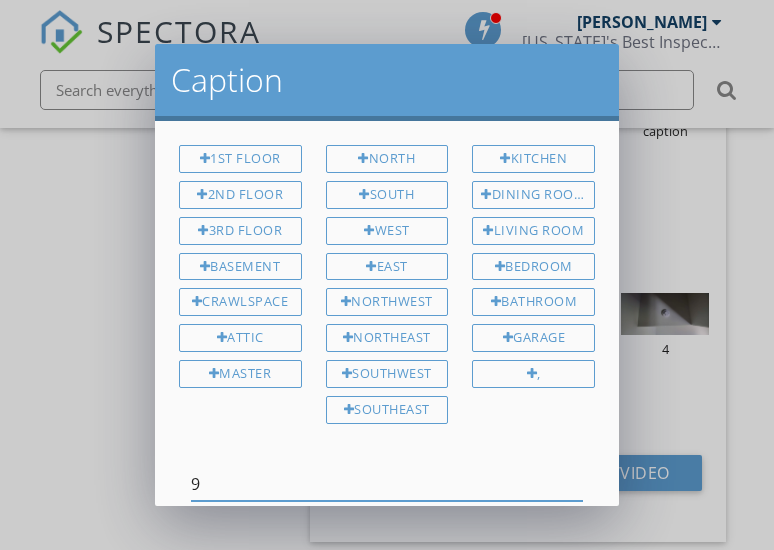type on "9" 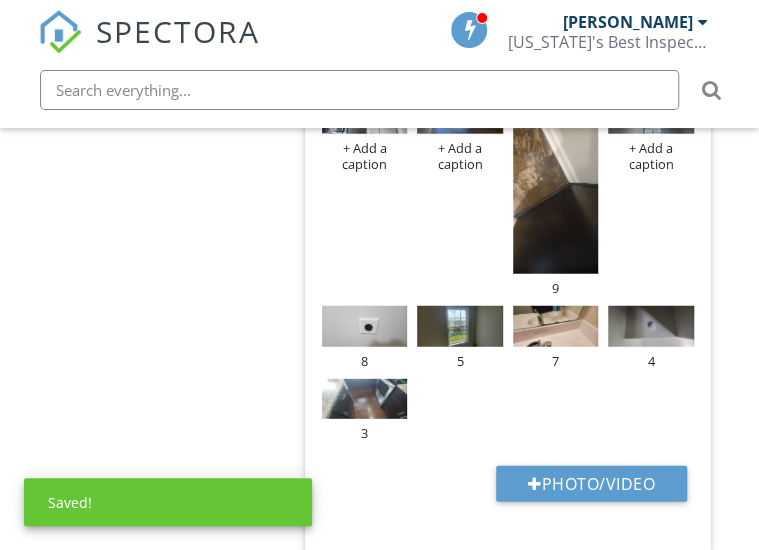 click at bounding box center [556, 184] 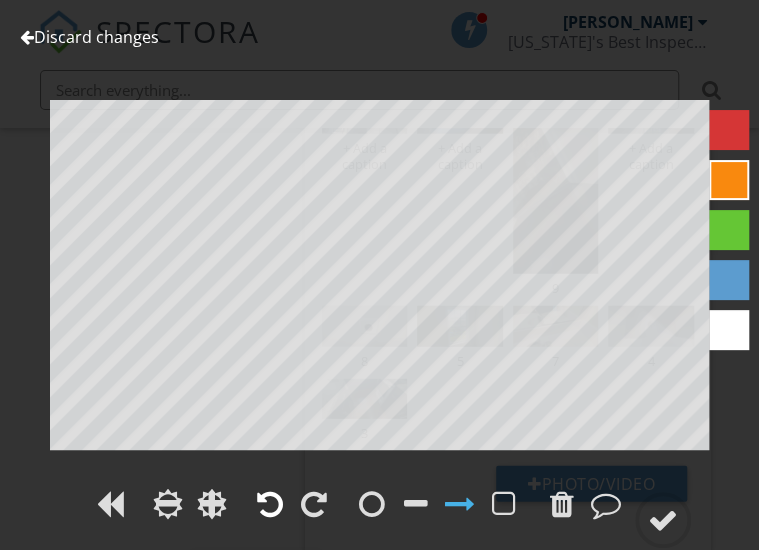 click at bounding box center [270, 504] 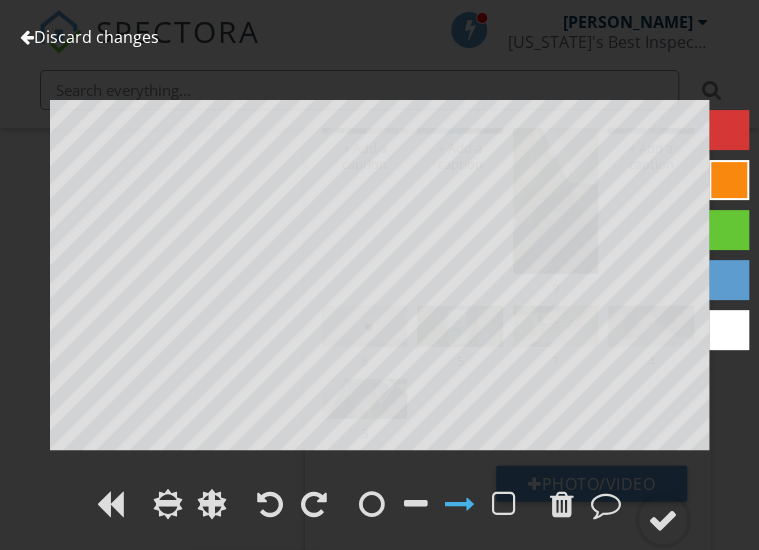 click at bounding box center (729, 280) 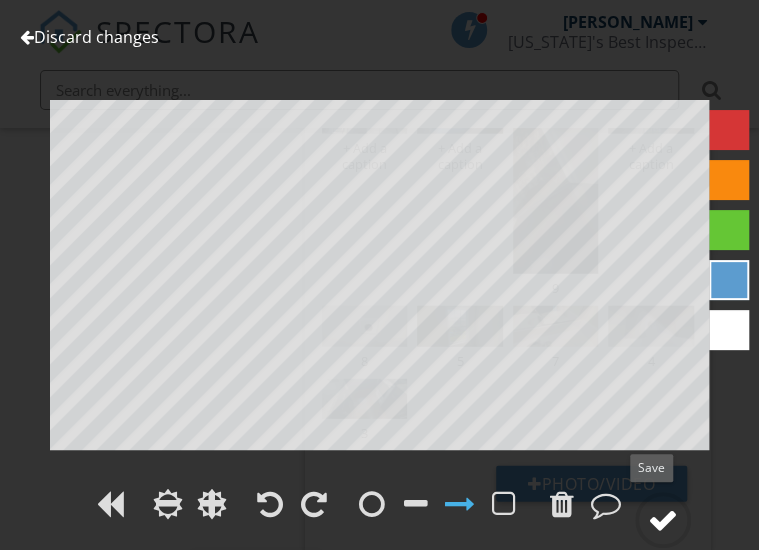 click at bounding box center [663, 520] 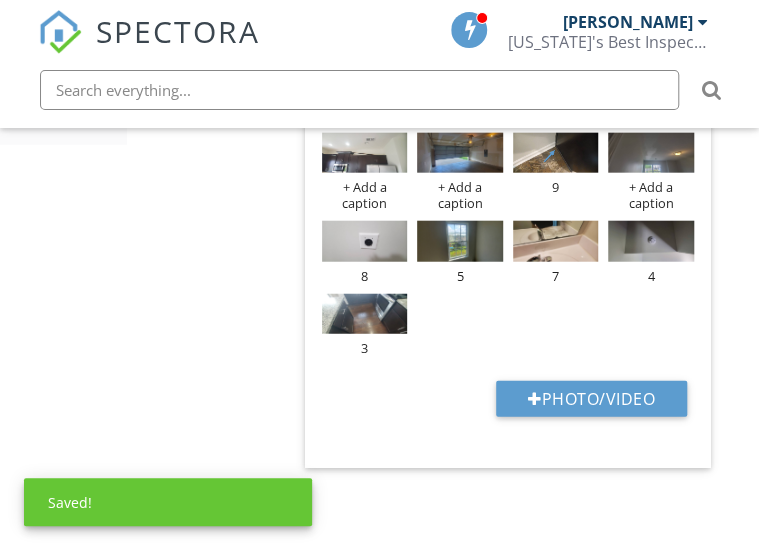 scroll, scrollTop: 1368, scrollLeft: 0, axis: vertical 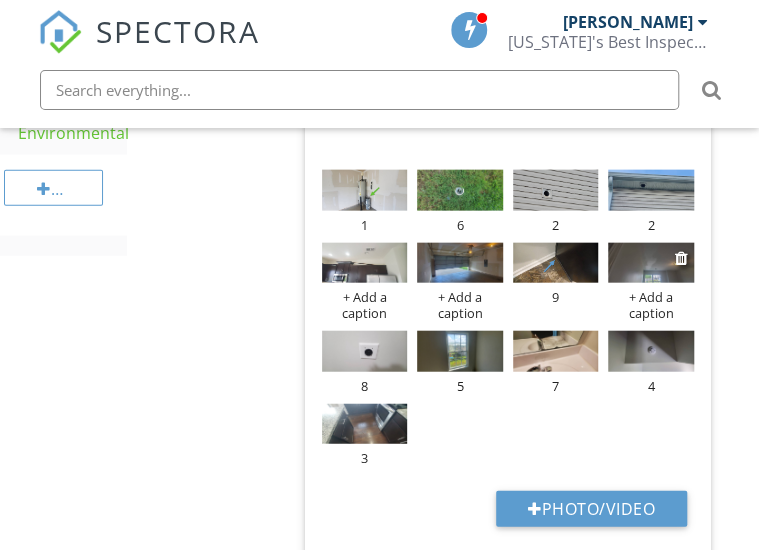 click at bounding box center (651, 263) 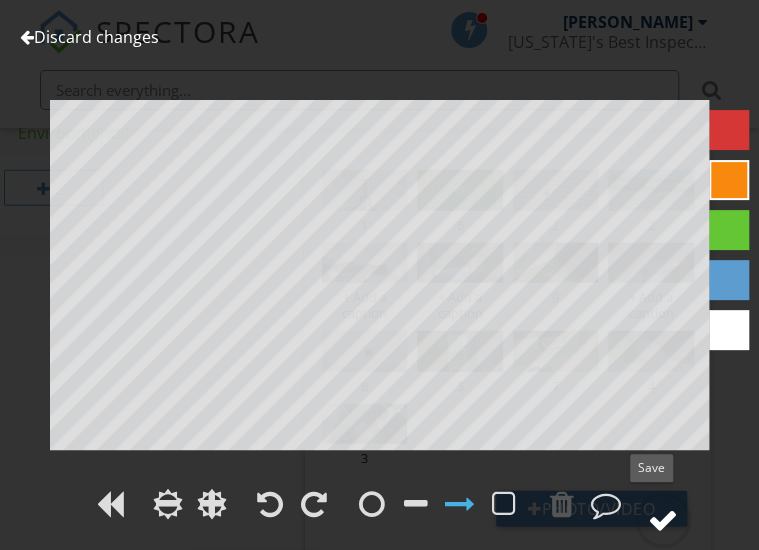 click at bounding box center [663, 520] 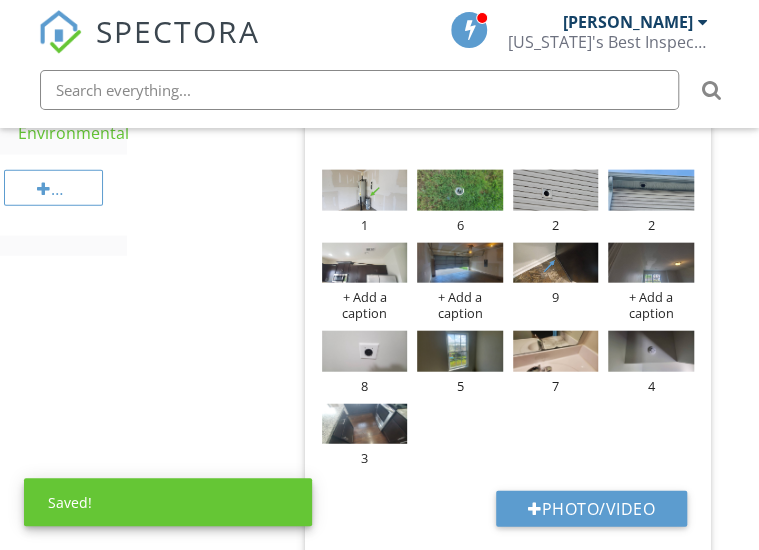 click on "Photo/Video" at bounding box center (591, 509) 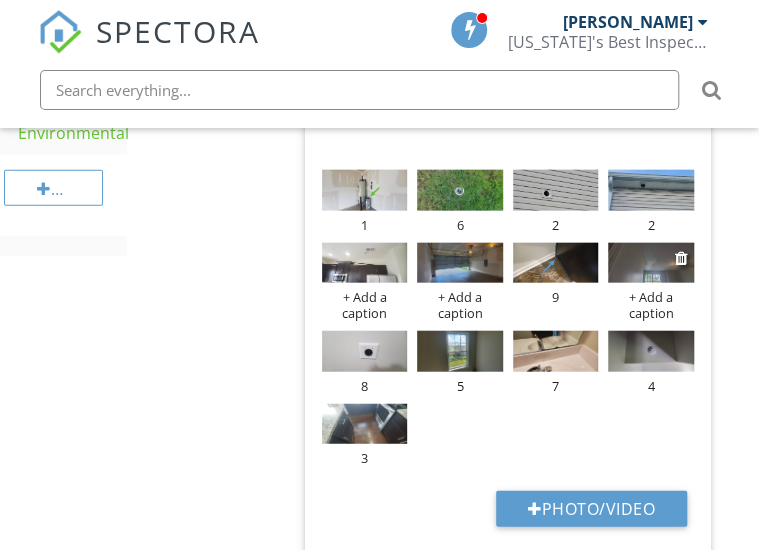 click on "+ Add a caption" at bounding box center [651, 305] 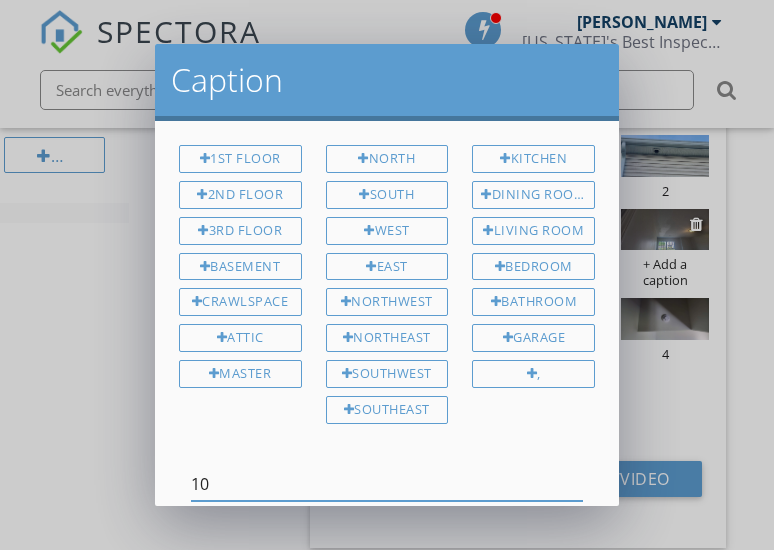 type on "10" 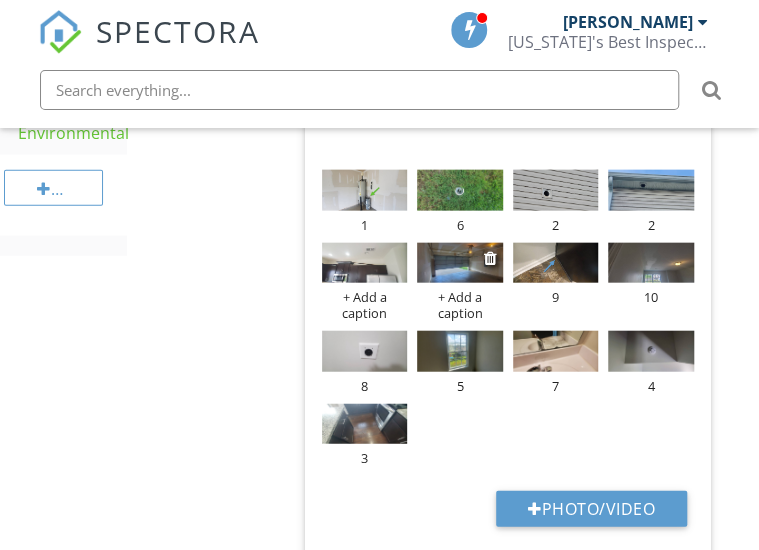 click on "+ Add a caption" at bounding box center [460, 305] 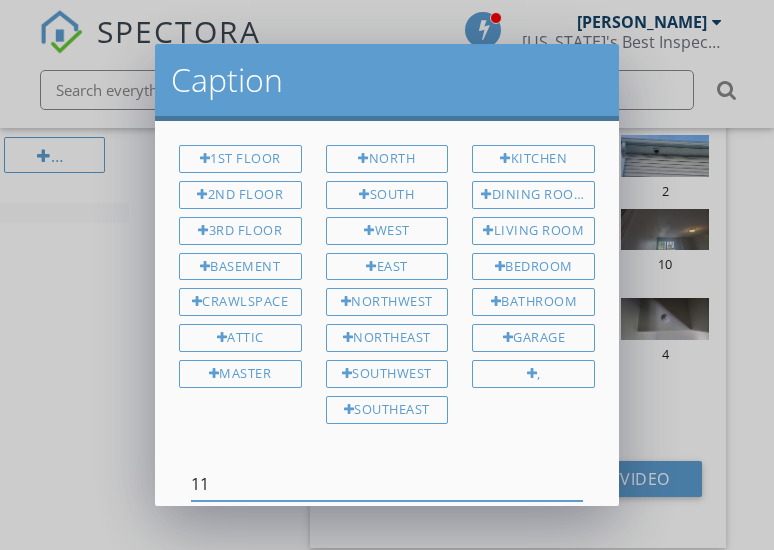 type on "11" 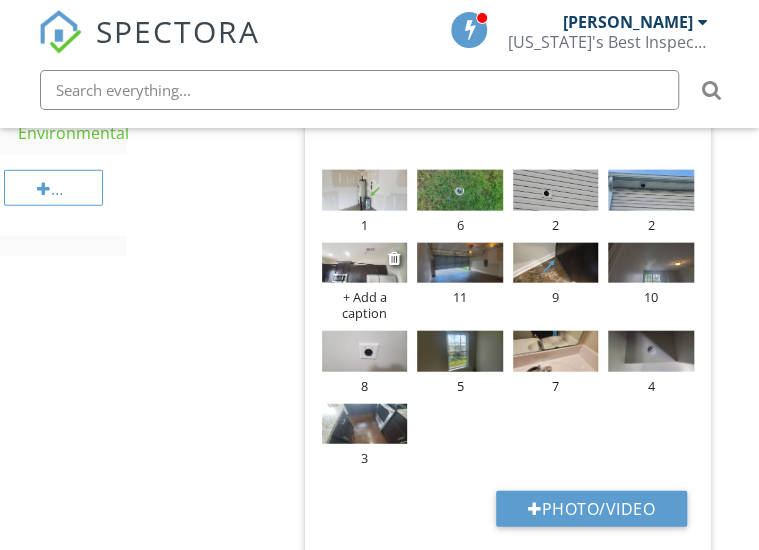 click on "+ Add a caption" at bounding box center [365, 305] 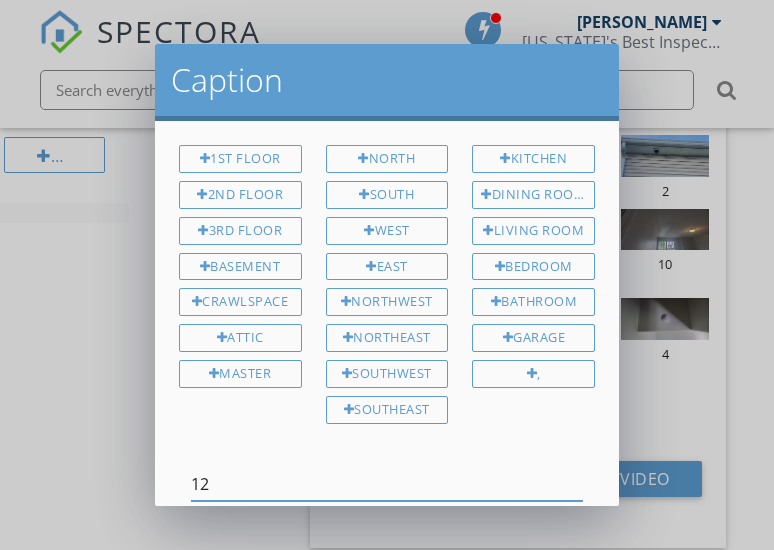 type on "12" 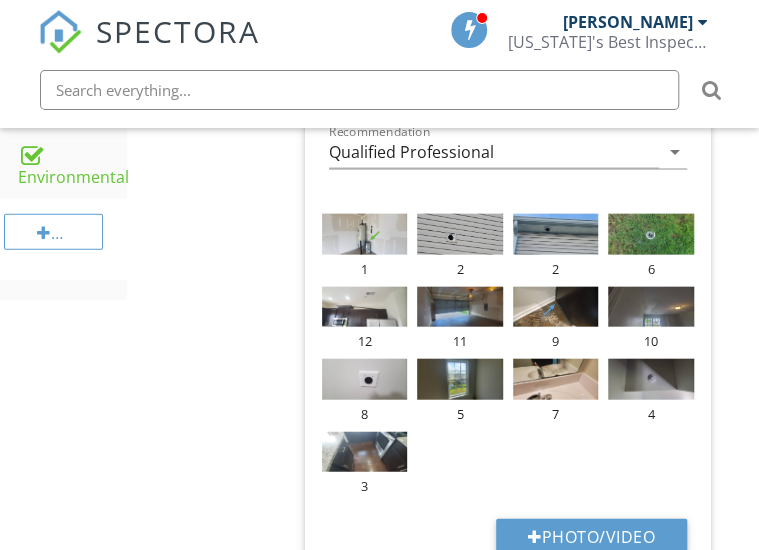 scroll, scrollTop: 1226, scrollLeft: 0, axis: vertical 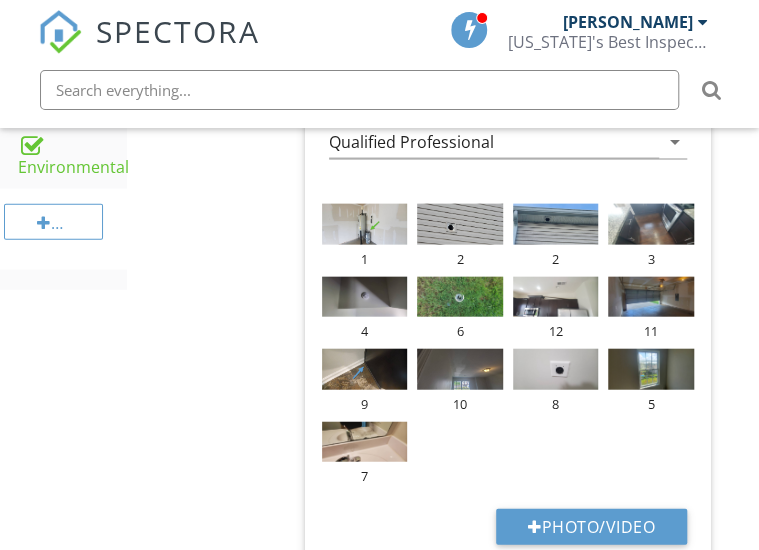click at bounding box center [365, 300] 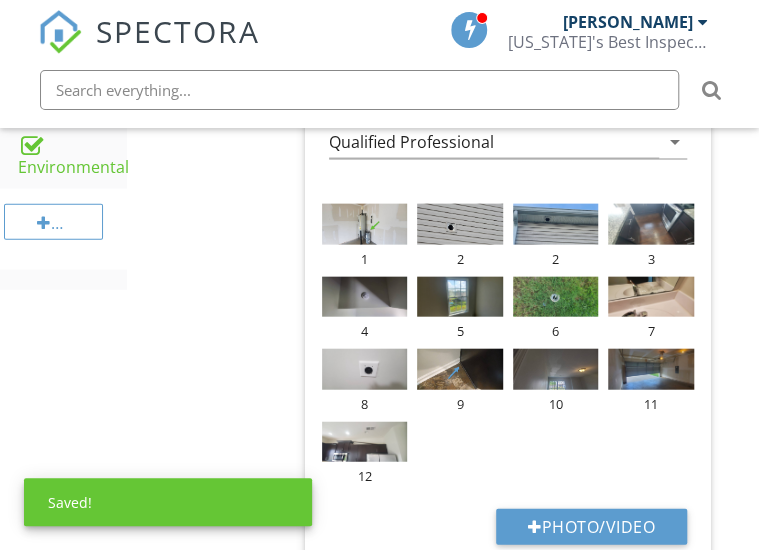 click on "1
2
2
3
4
5
6
7
8
9
10
11
12" at bounding box center (508, 344) 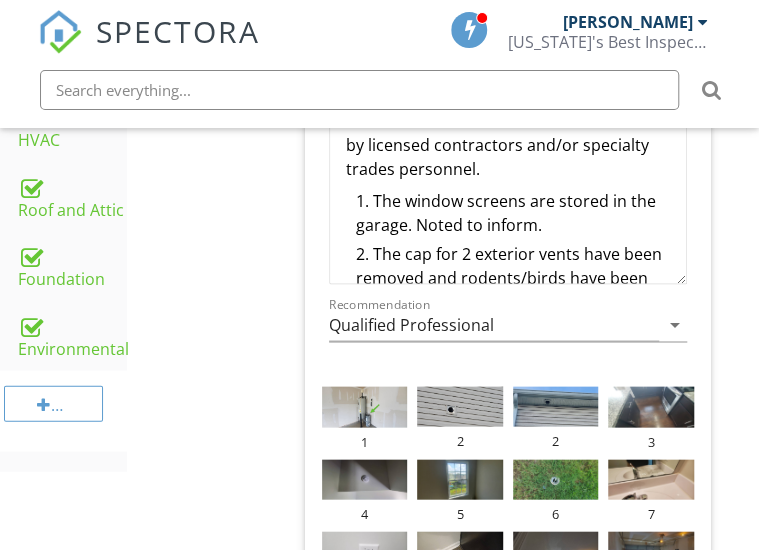 scroll, scrollTop: 1038, scrollLeft: 0, axis: vertical 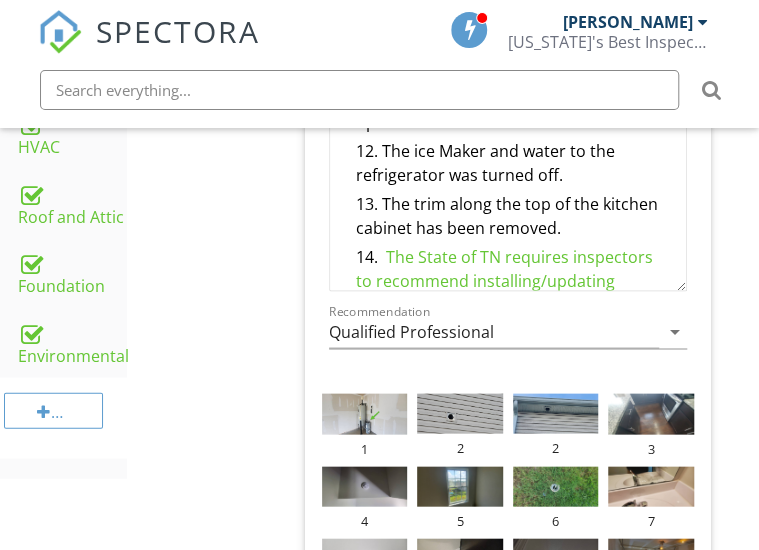 drag, startPoint x: 384, startPoint y: 163, endPoint x: 566, endPoint y: 197, distance: 185.14859 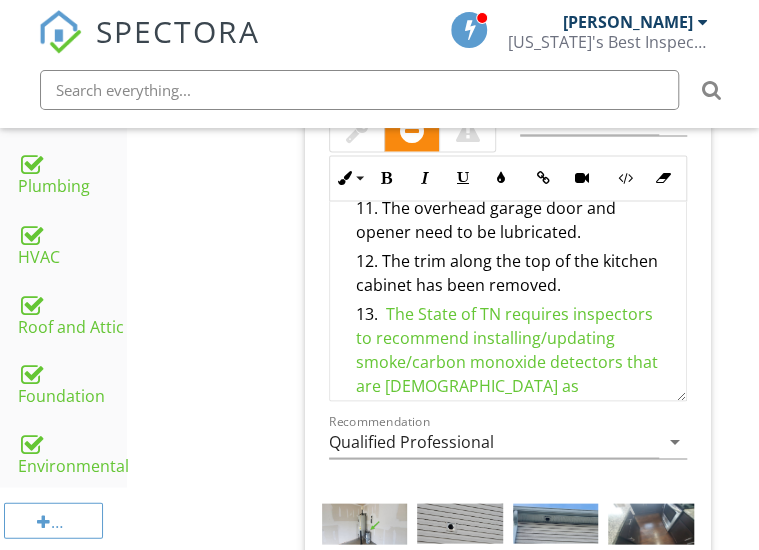 scroll, scrollTop: 938, scrollLeft: 0, axis: vertical 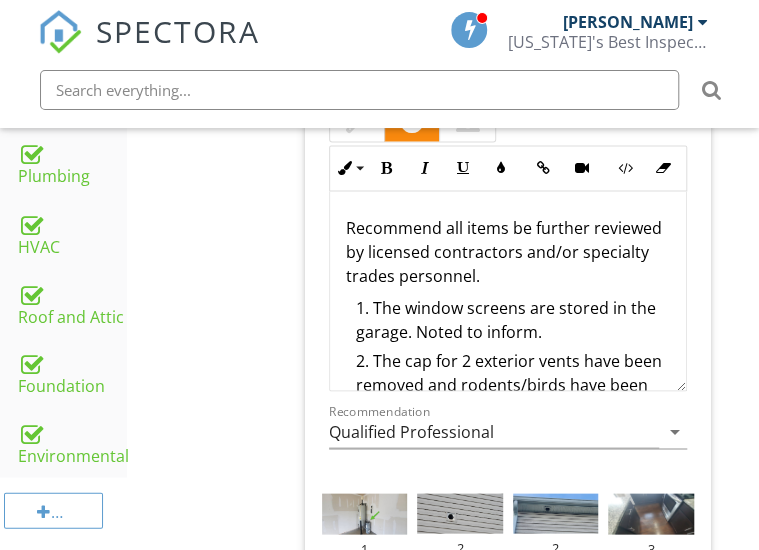 drag, startPoint x: 381, startPoint y: 306, endPoint x: 577, endPoint y: 323, distance: 196.73587 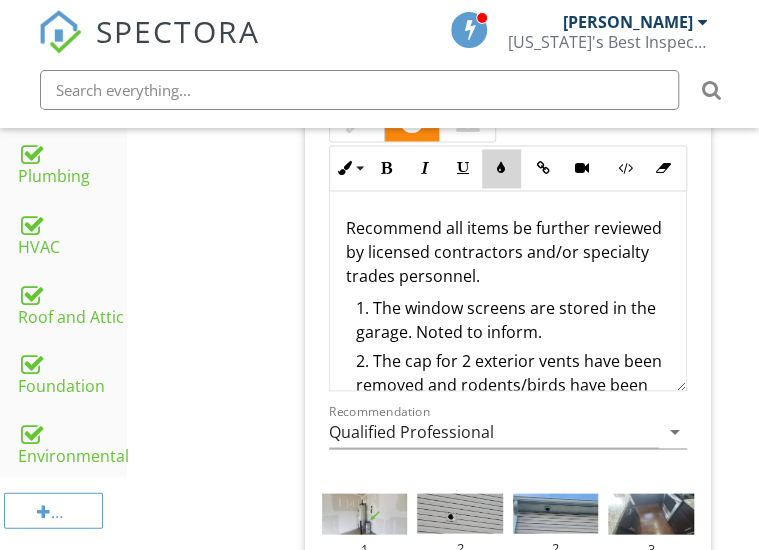click at bounding box center [501, 168] 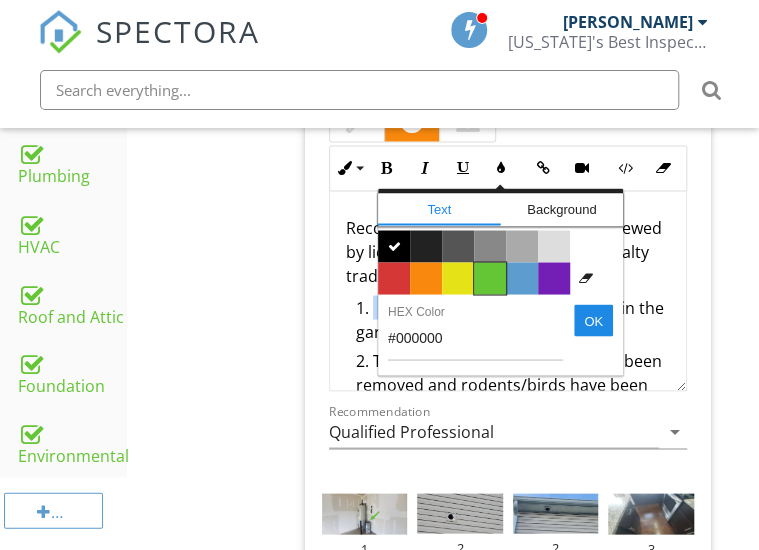 click on "Color #65c635" at bounding box center (490, 278) 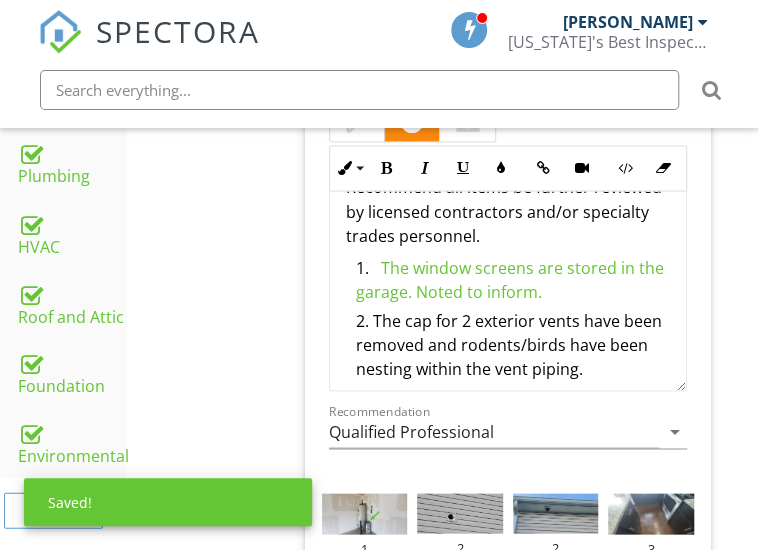scroll, scrollTop: 80, scrollLeft: 0, axis: vertical 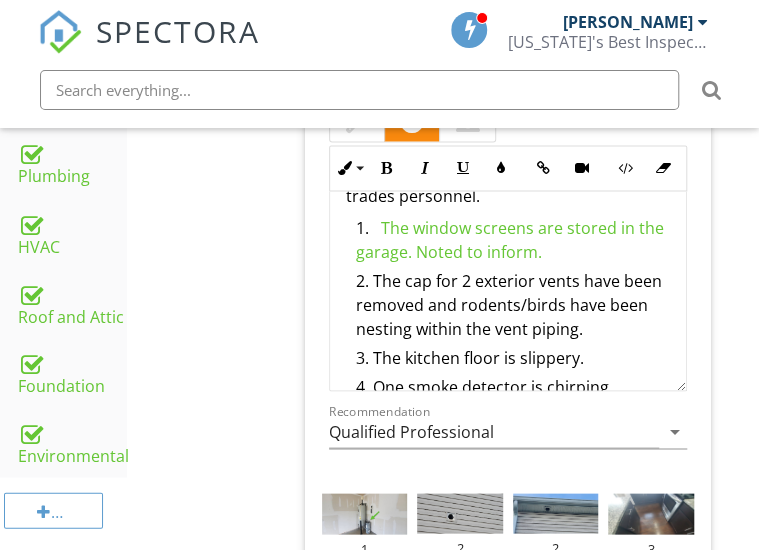 drag, startPoint x: 375, startPoint y: 272, endPoint x: 627, endPoint y: 323, distance: 257.10892 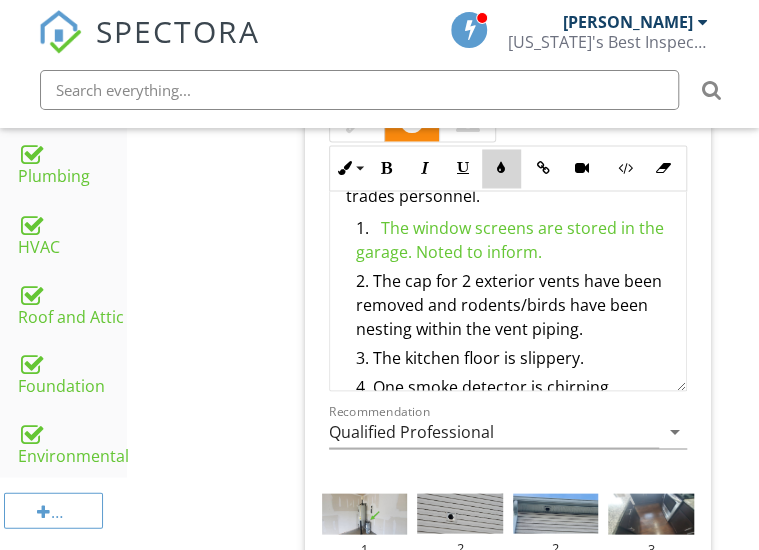 click at bounding box center (501, 168) 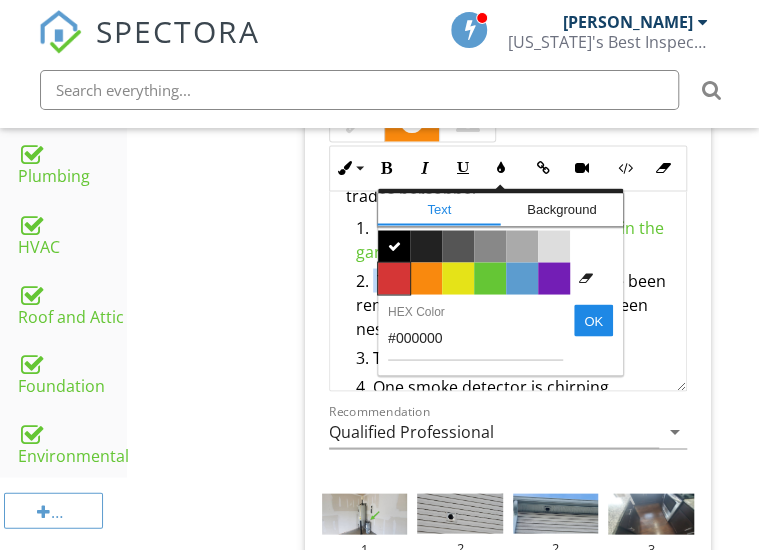 click on "Color #d53636" at bounding box center [394, 278] 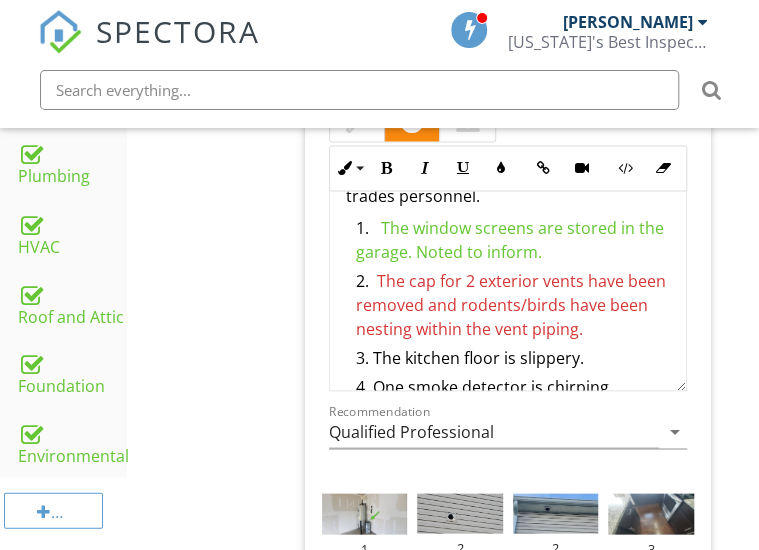 click on "The cap for 2 exterior vents have been removed and rodents/birds have been nesting within the vent piping." at bounding box center [513, 306] 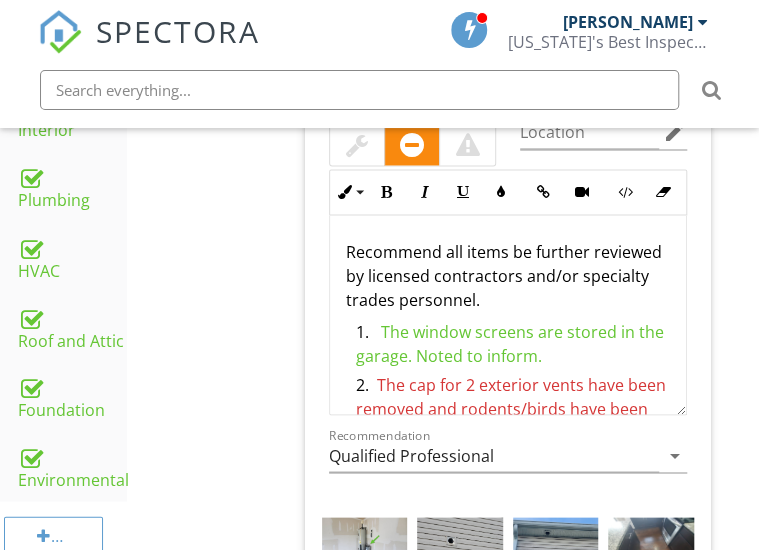 scroll, scrollTop: 912, scrollLeft: 0, axis: vertical 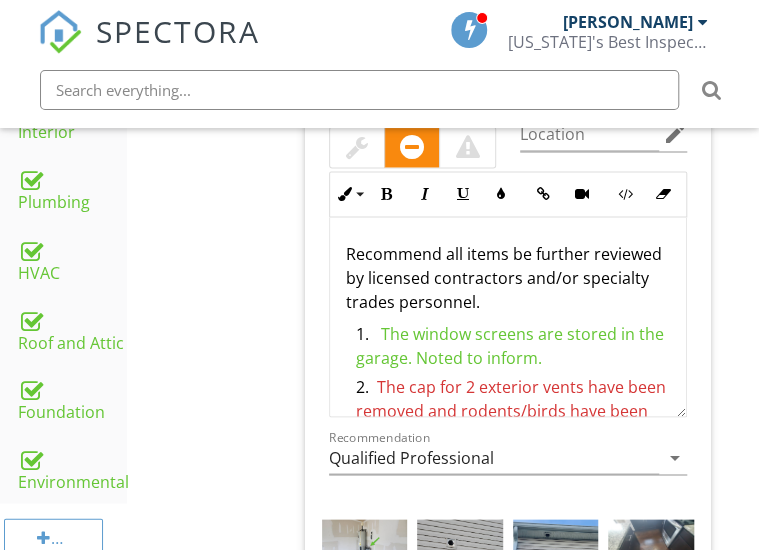 click at bounding box center (467, 147) 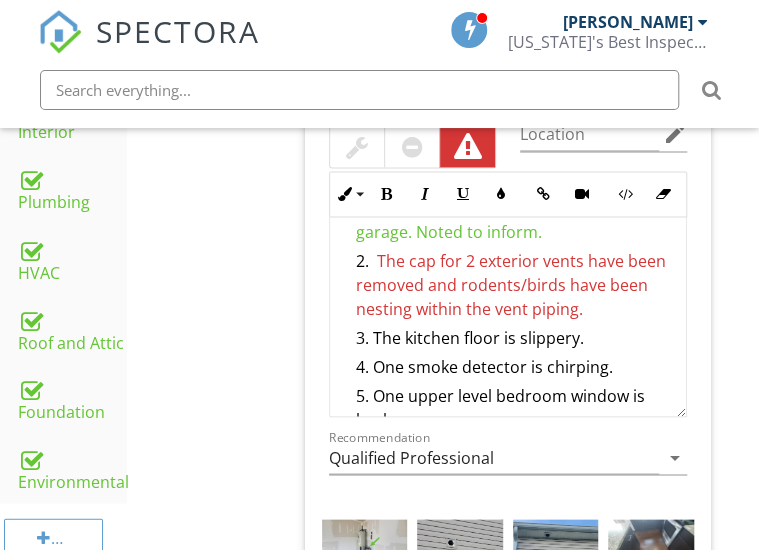 scroll, scrollTop: 194, scrollLeft: 0, axis: vertical 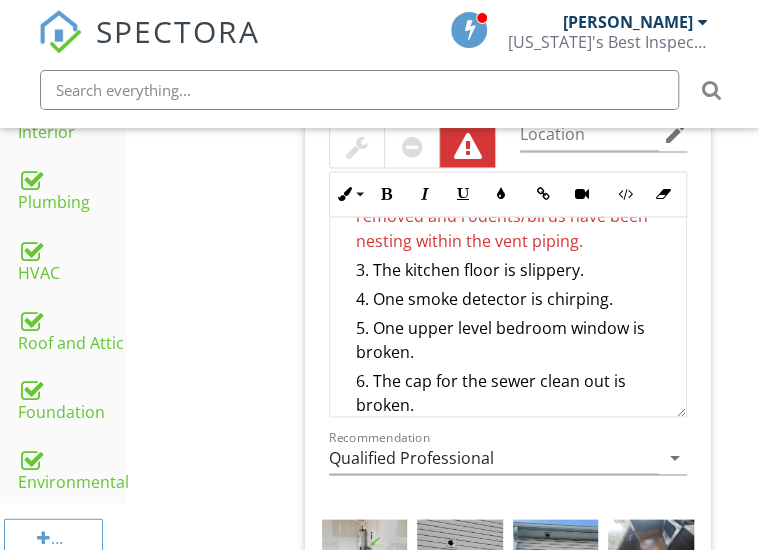 drag, startPoint x: 374, startPoint y: 267, endPoint x: 597, endPoint y: 269, distance: 223.00897 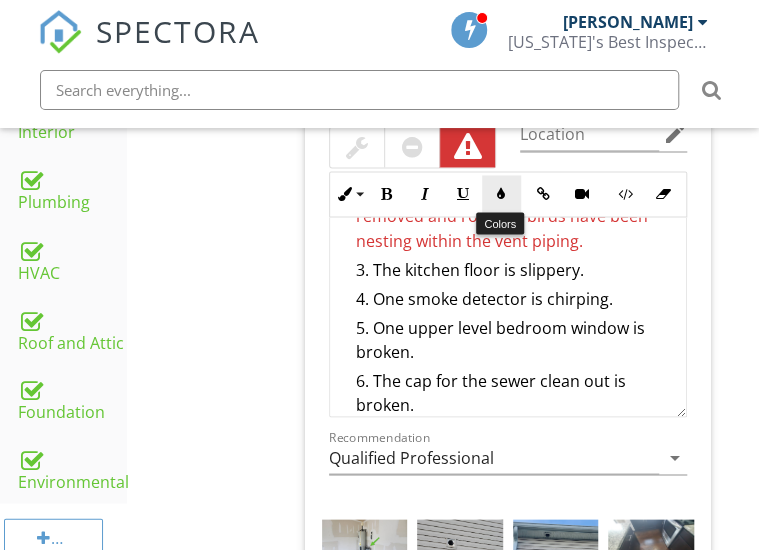 click on "Colors" at bounding box center (501, 194) 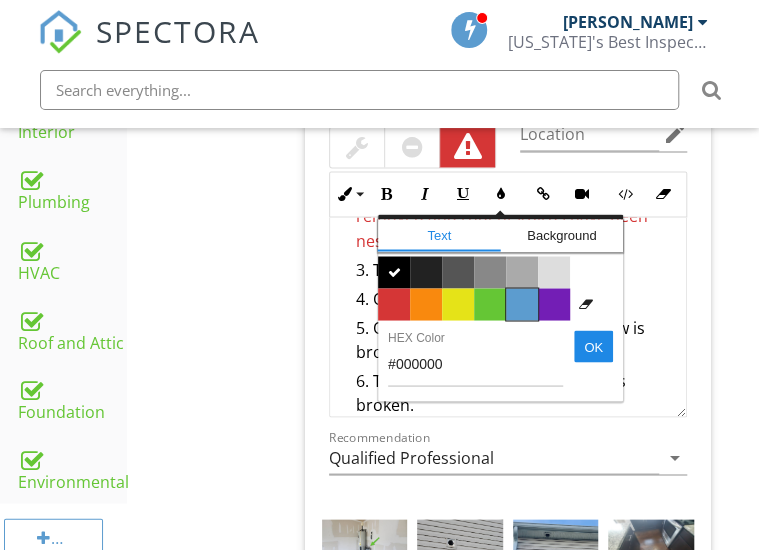 click on "Color #5c9ccf" at bounding box center (522, 304) 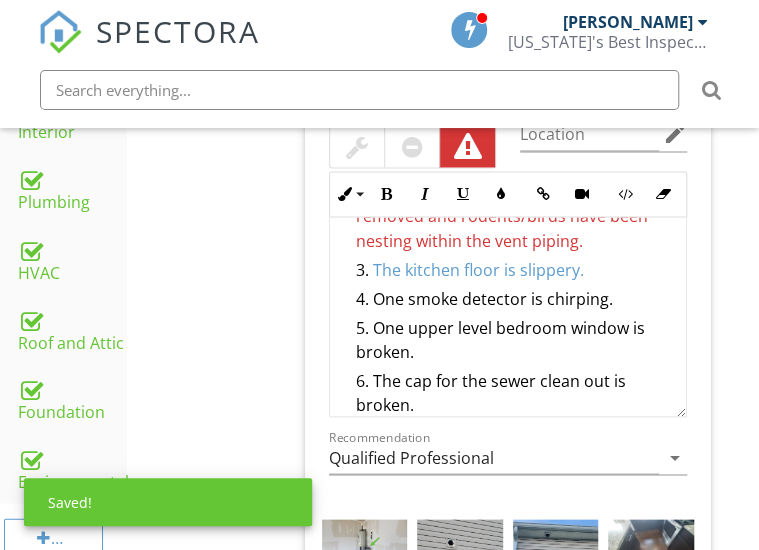 drag, startPoint x: 378, startPoint y: 295, endPoint x: 626, endPoint y: 297, distance: 248.00807 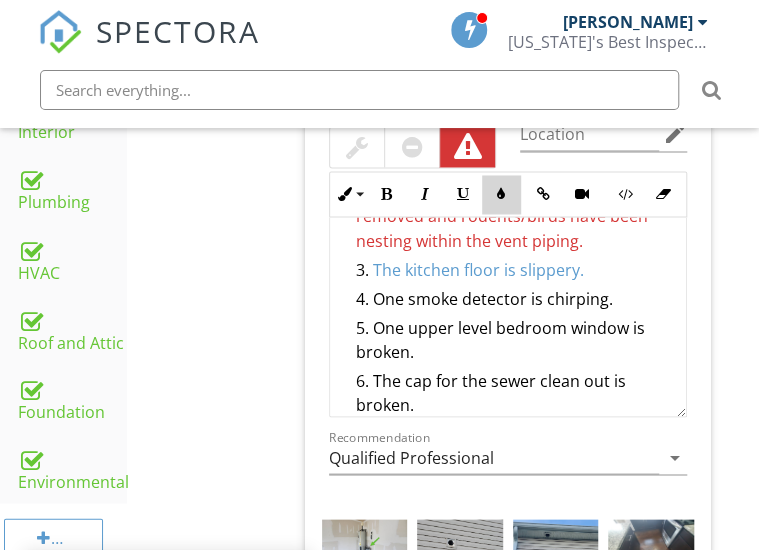click on "Colors" at bounding box center [501, 194] 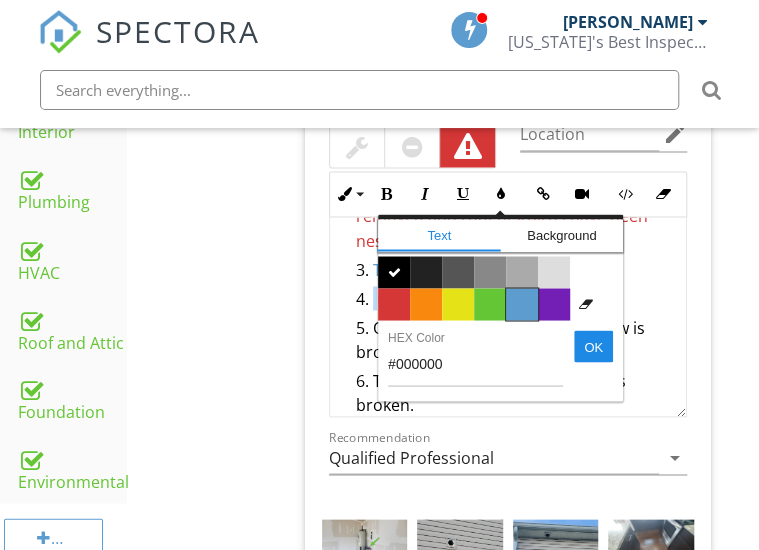 click on "Color #5c9ccf" at bounding box center [522, 304] 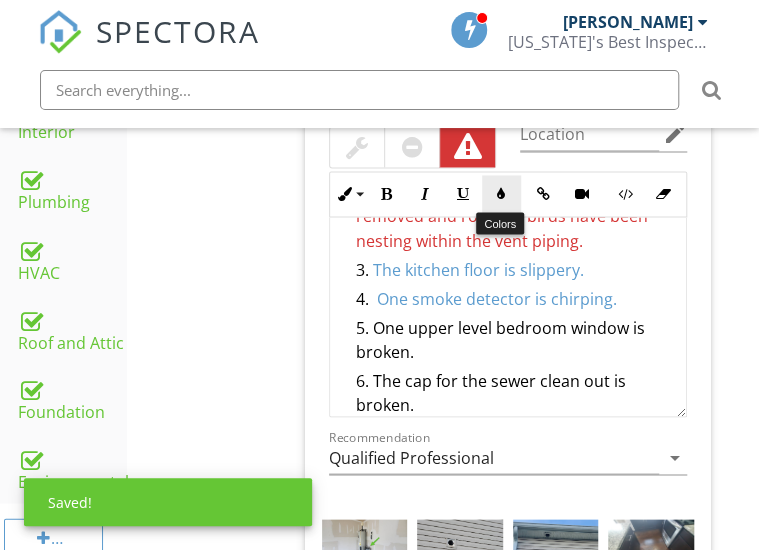 click at bounding box center [501, 194] 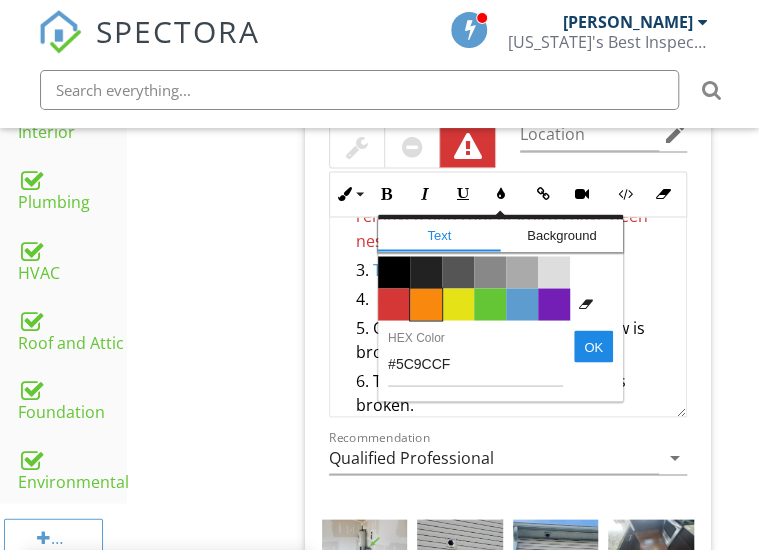 click on "Color #f9890e" at bounding box center [426, 304] 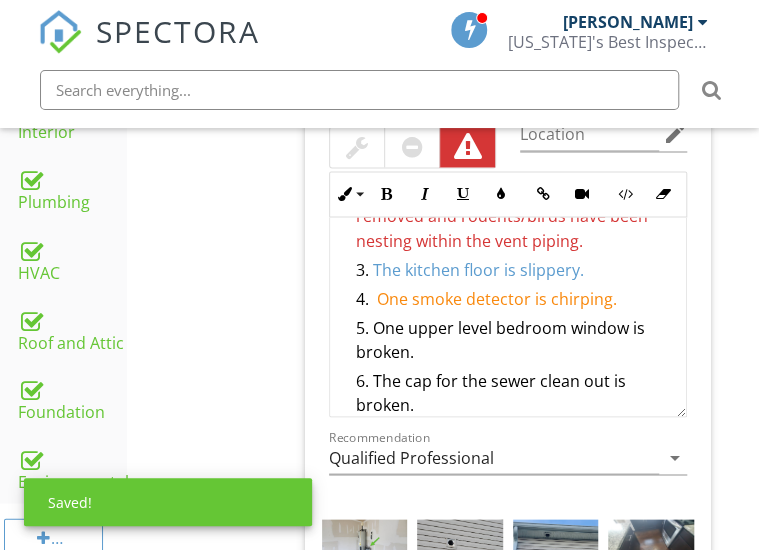 drag, startPoint x: 376, startPoint y: 321, endPoint x: 420, endPoint y: 344, distance: 49.648766 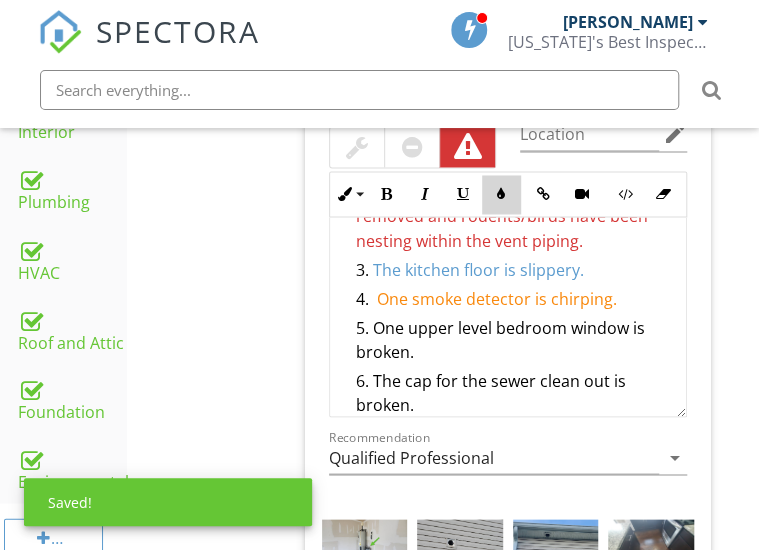 click on "Colors" at bounding box center (501, 194) 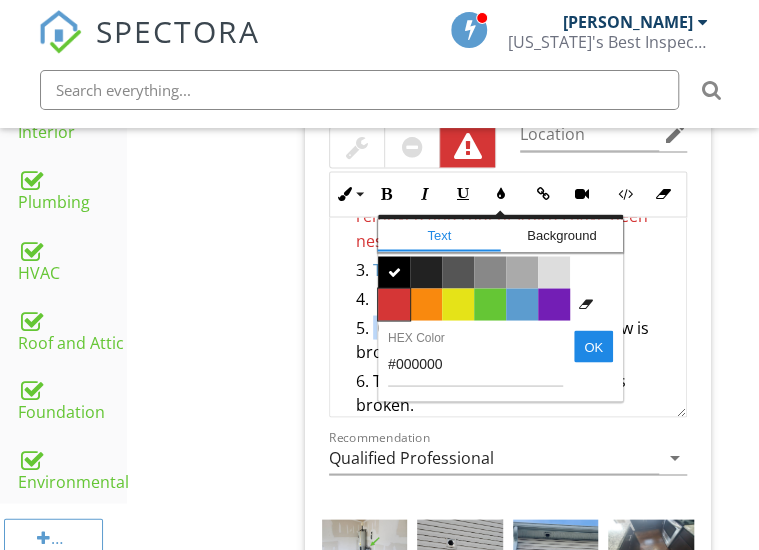 click on "Color #d53636" at bounding box center [394, 304] 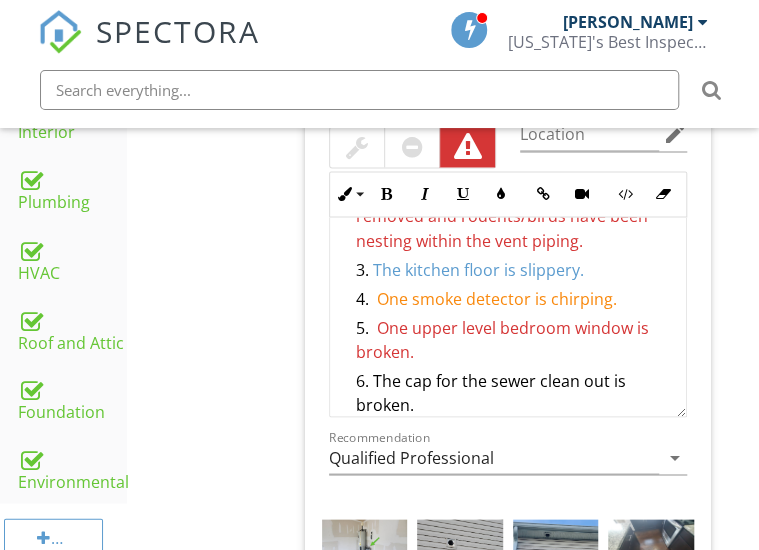 click on "One upper level bedroom window is broken." at bounding box center (502, 339) 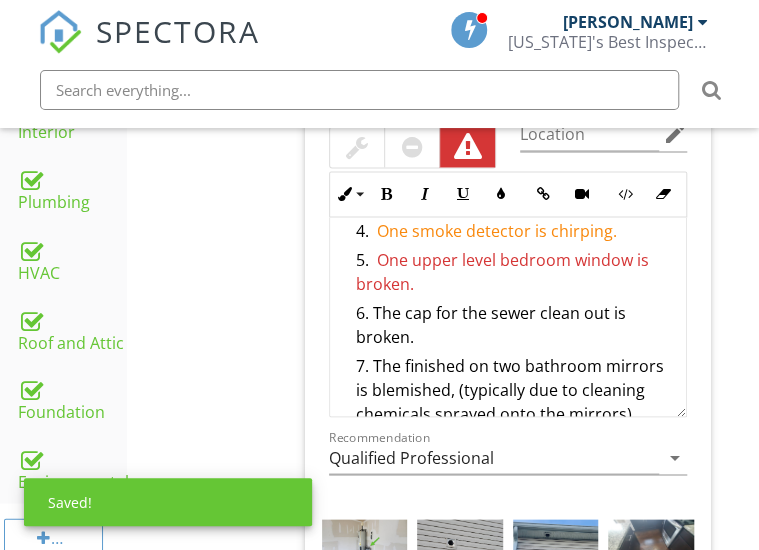 scroll, scrollTop: 274, scrollLeft: 0, axis: vertical 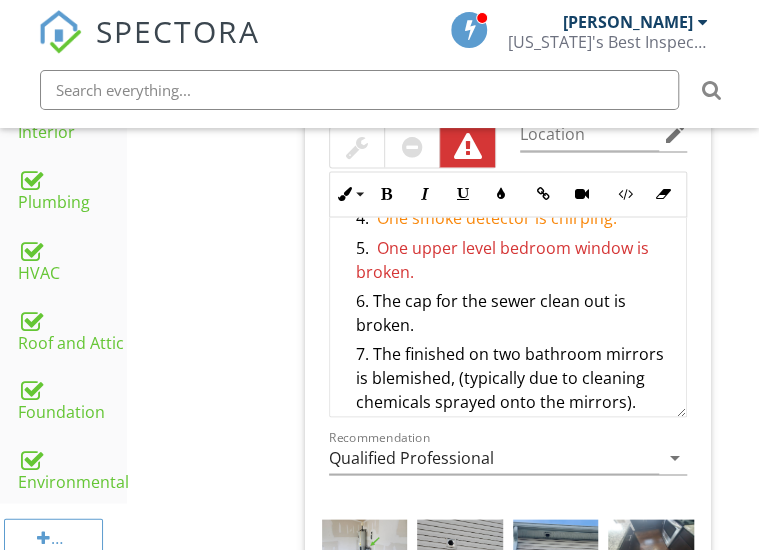 click on "The cap for the sewer clean out is broken." at bounding box center [513, 314] 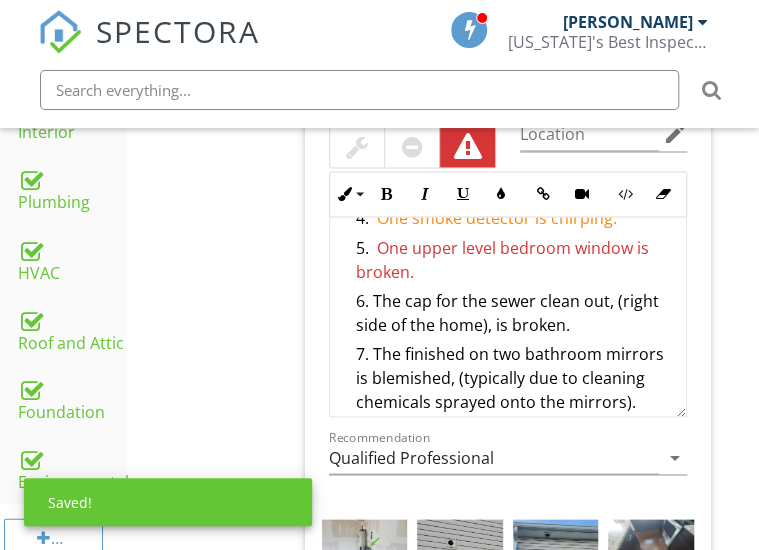 drag, startPoint x: 377, startPoint y: 297, endPoint x: 616, endPoint y: 325, distance: 240.63458 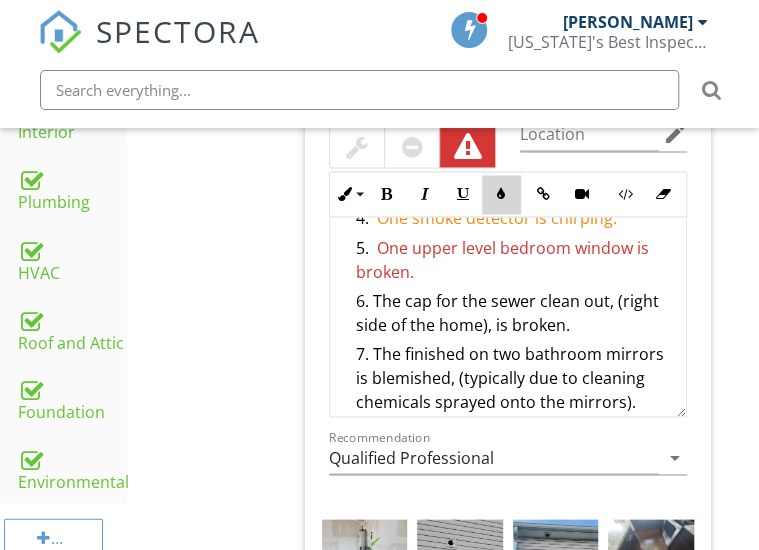 click at bounding box center [501, 194] 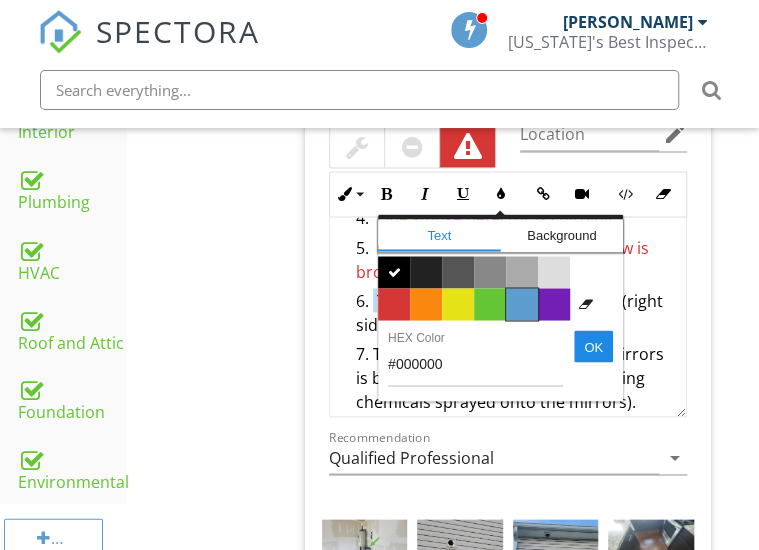 click on "Color #5c9ccf" at bounding box center (522, 304) 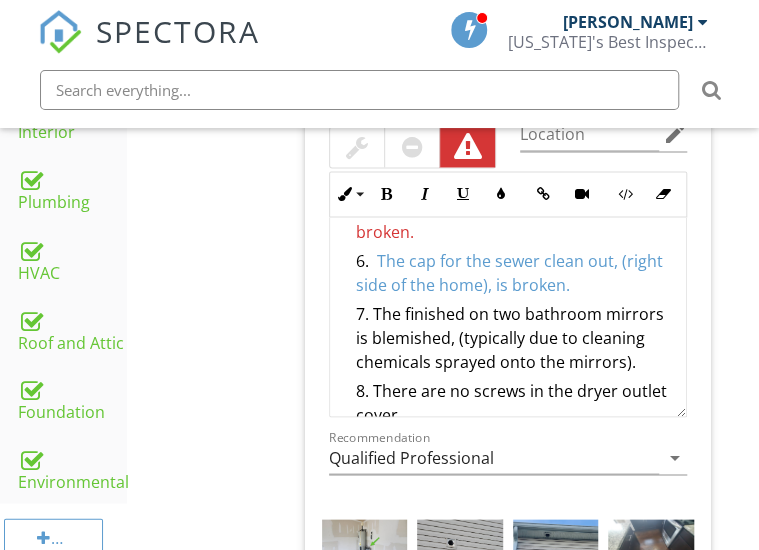 scroll, scrollTop: 354, scrollLeft: 0, axis: vertical 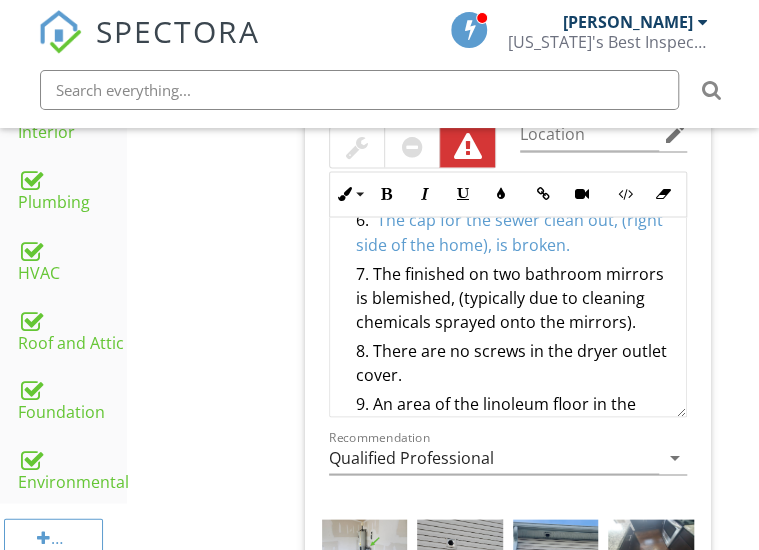 drag, startPoint x: 376, startPoint y: 266, endPoint x: 472, endPoint y: 345, distance: 124.32619 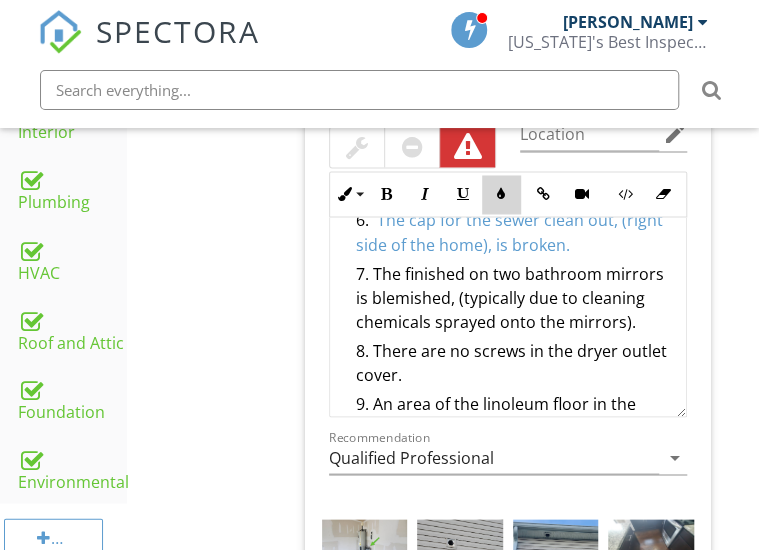 click on "Colors" at bounding box center [501, 194] 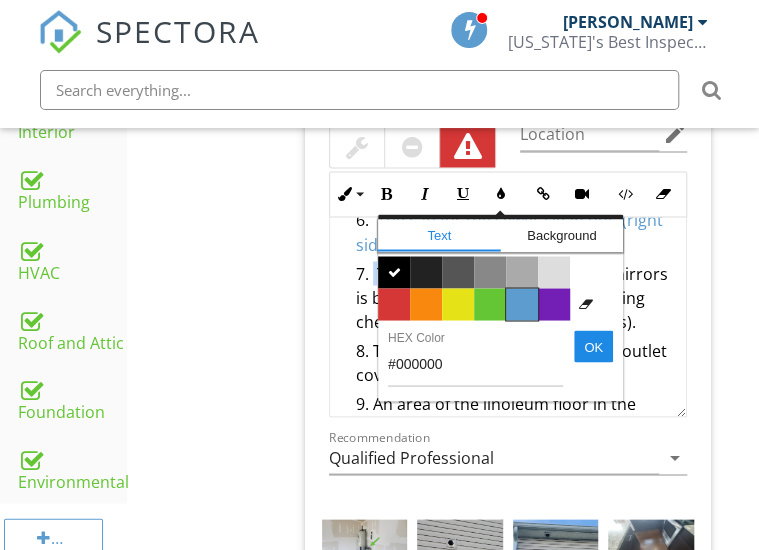 click on "Color #5c9ccf" at bounding box center [522, 304] 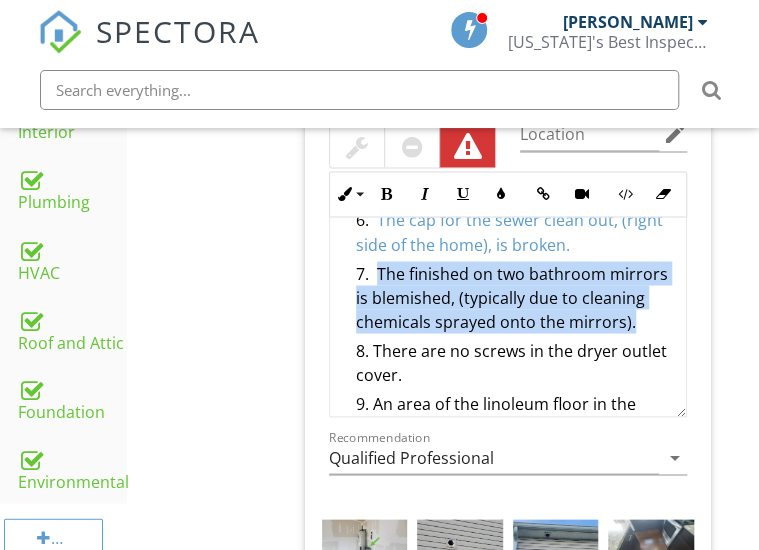 click on "The finished on two bathroom mirrors is blemished, (typically due to cleaning chemicals sprayed onto the mirrors)." at bounding box center [513, 299] 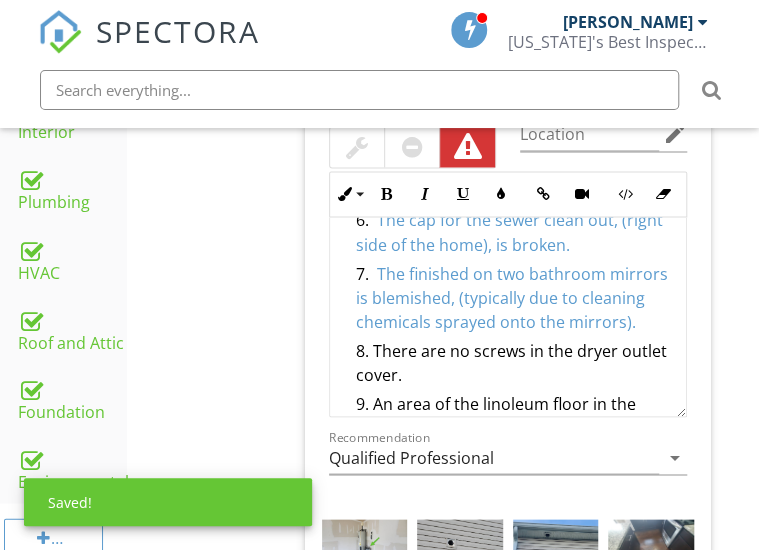 scroll, scrollTop: 394, scrollLeft: 0, axis: vertical 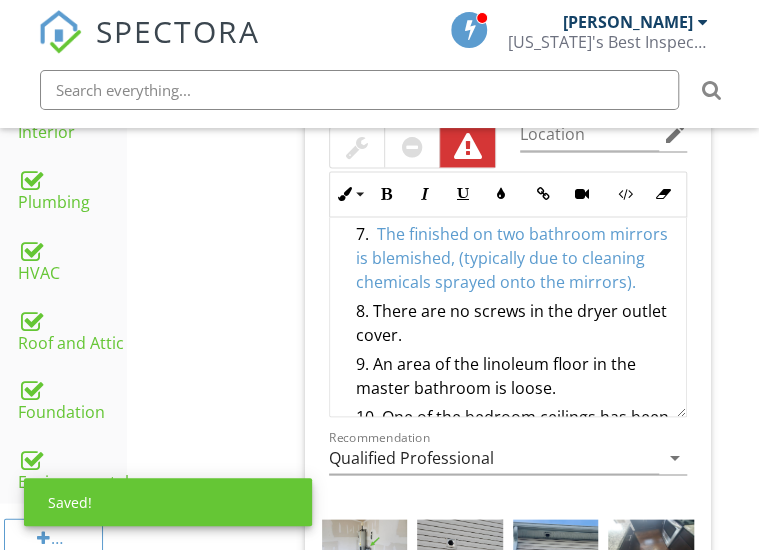 drag, startPoint x: 378, startPoint y: 333, endPoint x: 464, endPoint y: 351, distance: 87.86353 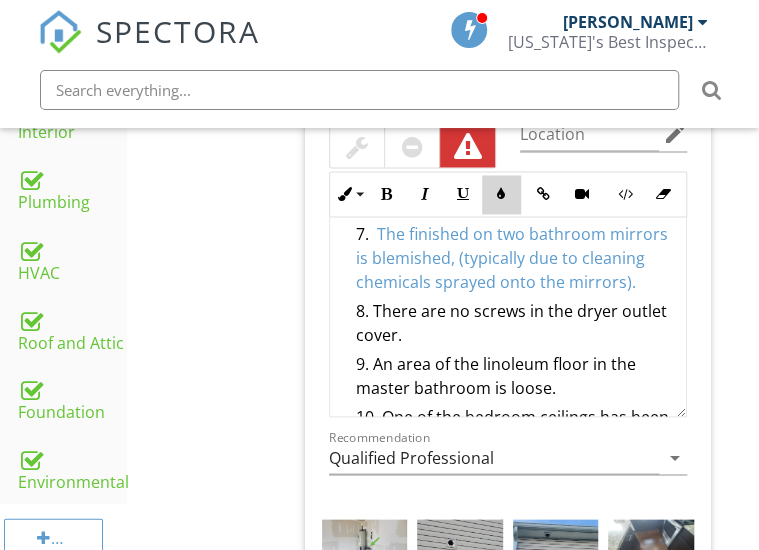 click at bounding box center [501, 194] 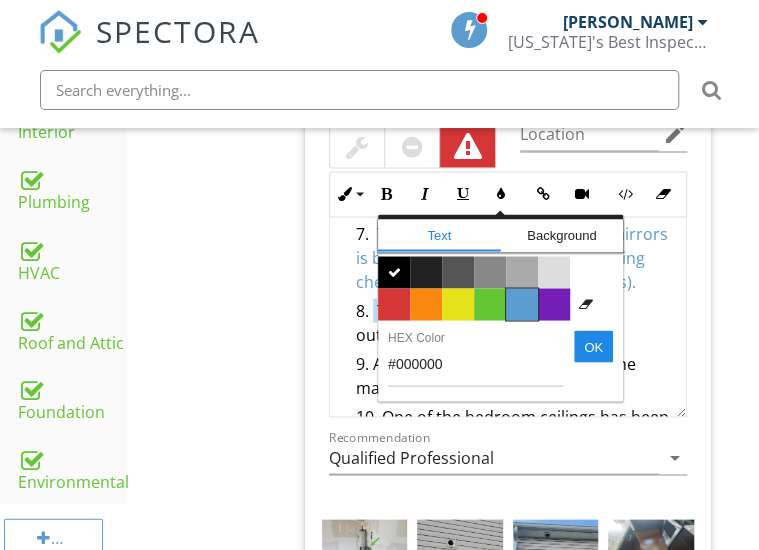 click on "Color #5c9ccf" at bounding box center (522, 304) 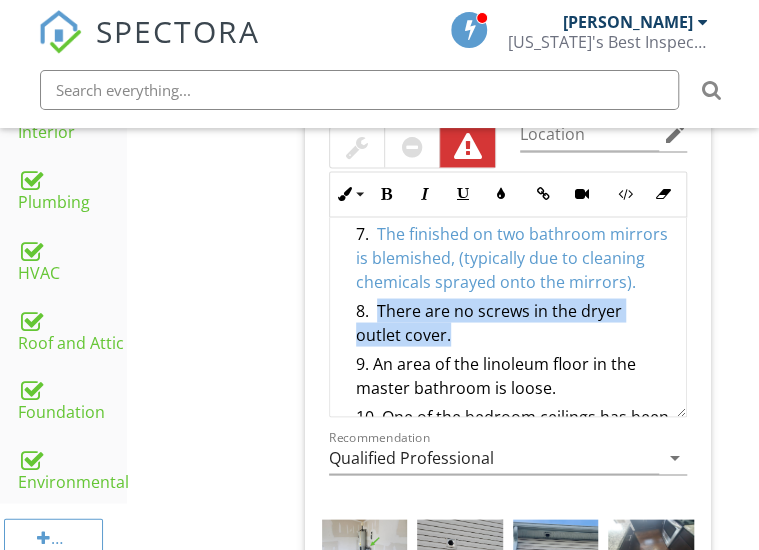 click on "There are no screws in the dryer outlet cover." at bounding box center [513, 324] 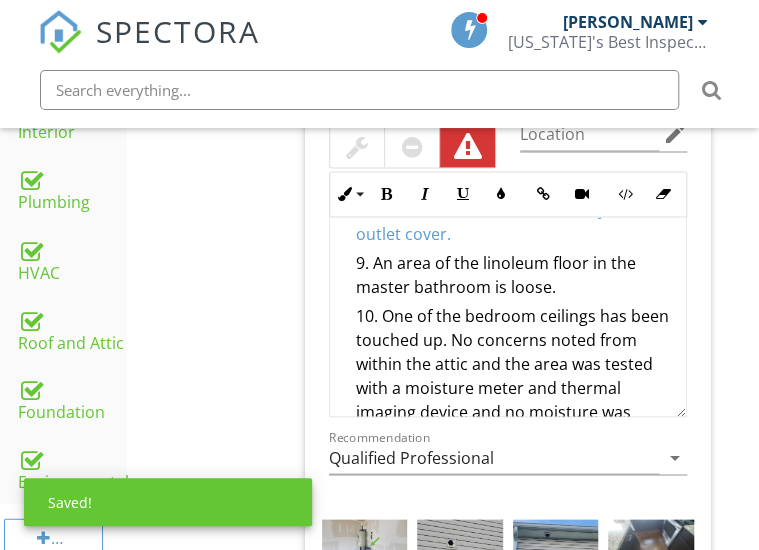 scroll, scrollTop: 514, scrollLeft: 0, axis: vertical 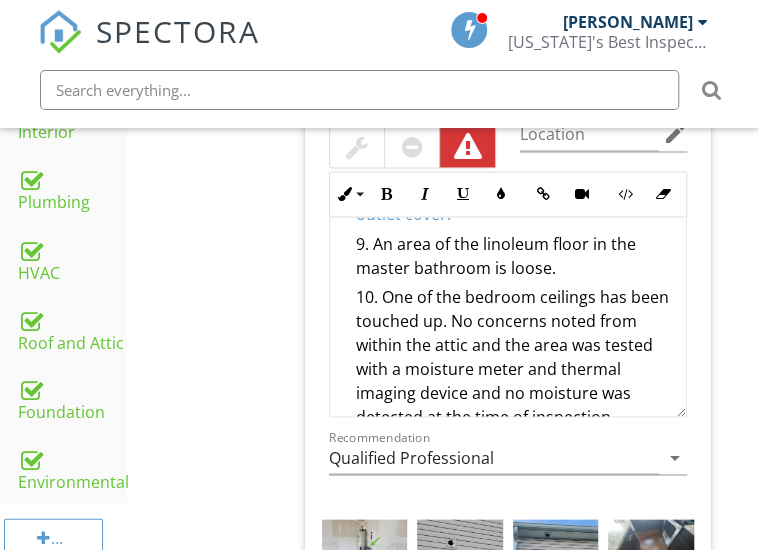 drag, startPoint x: 376, startPoint y: 263, endPoint x: 582, endPoint y: 281, distance: 206.78491 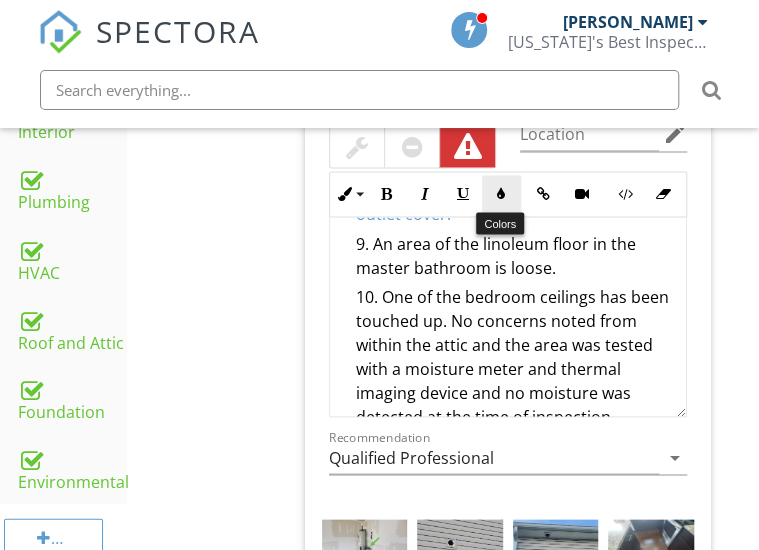 click at bounding box center (501, 194) 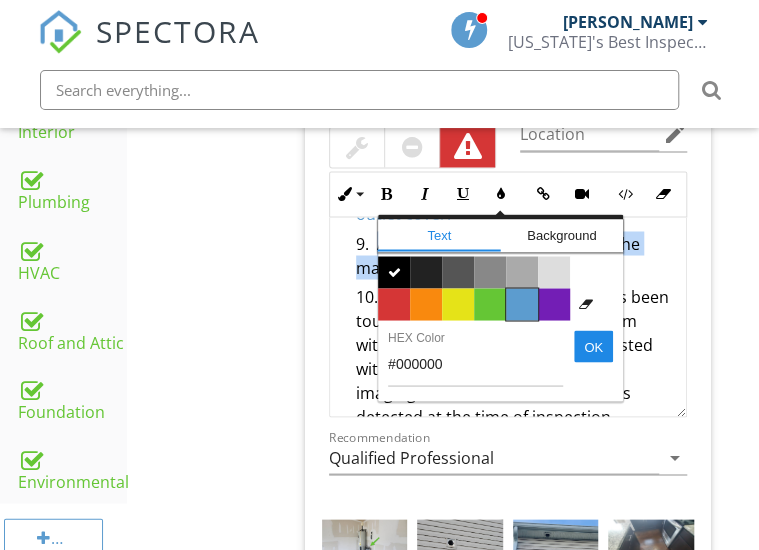 click on "Color #5c9ccf" at bounding box center [522, 304] 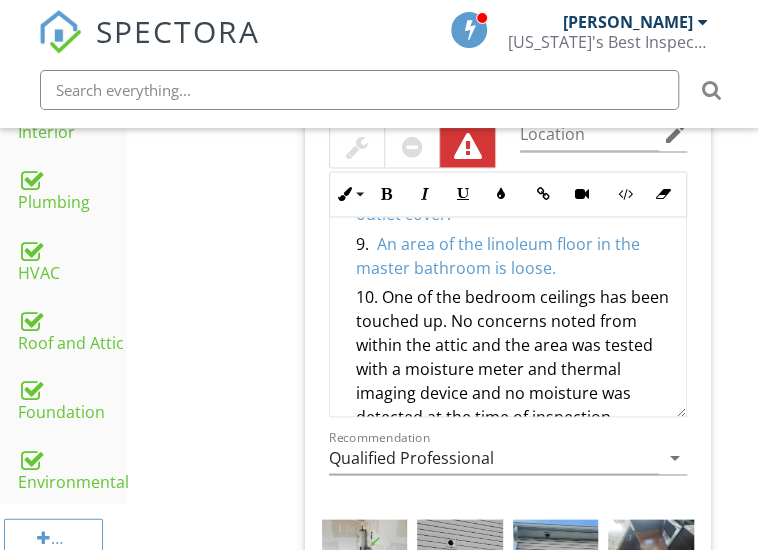 click on "One of the bedroom ceilings has been touched up. No concerns noted from within the attic and the area was tested with a moisture meter and thermal imaging device and no moisture was detected at the time of inspection. Consult owner for cause." at bounding box center [513, 370] 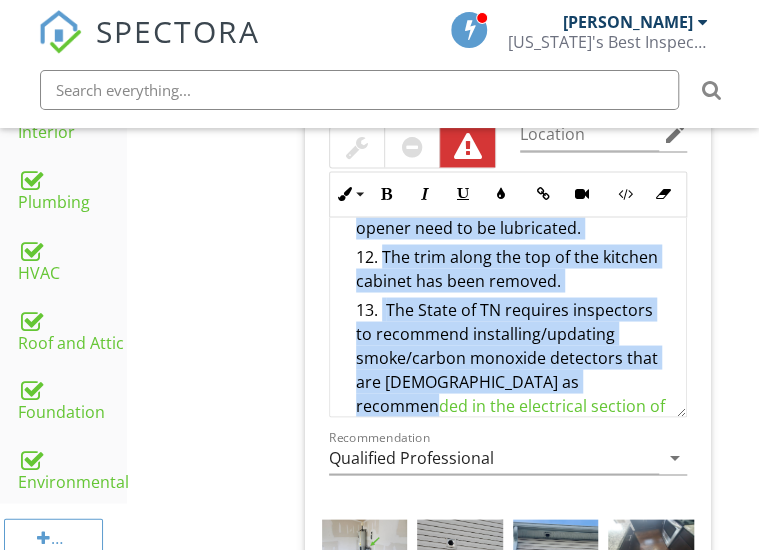 scroll, scrollTop: 793, scrollLeft: 0, axis: vertical 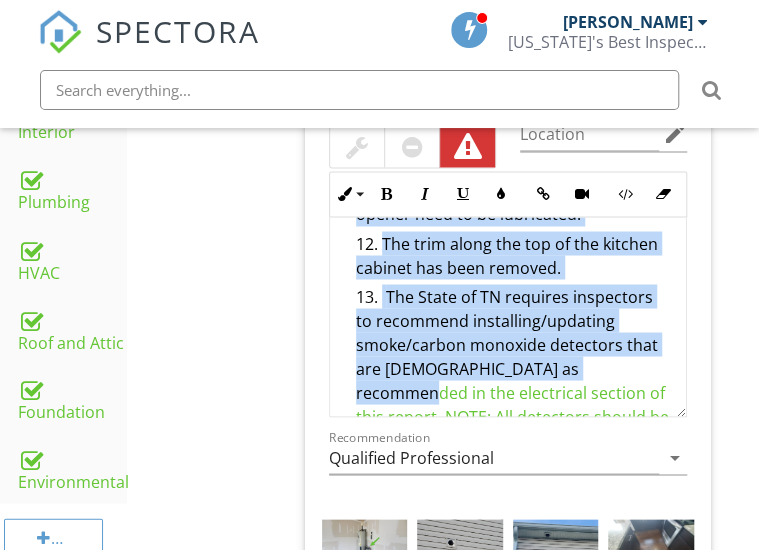 drag, startPoint x: 387, startPoint y: 273, endPoint x: 625, endPoint y: 284, distance: 238.25406 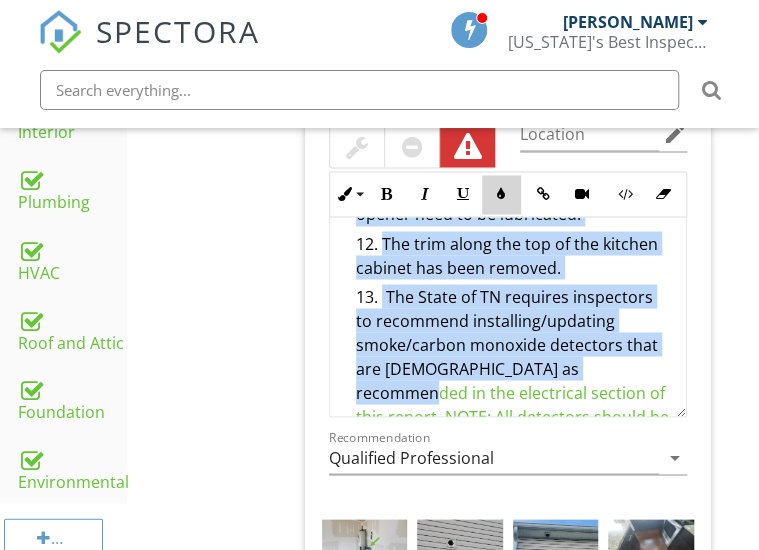 click on "Colors" at bounding box center (501, 194) 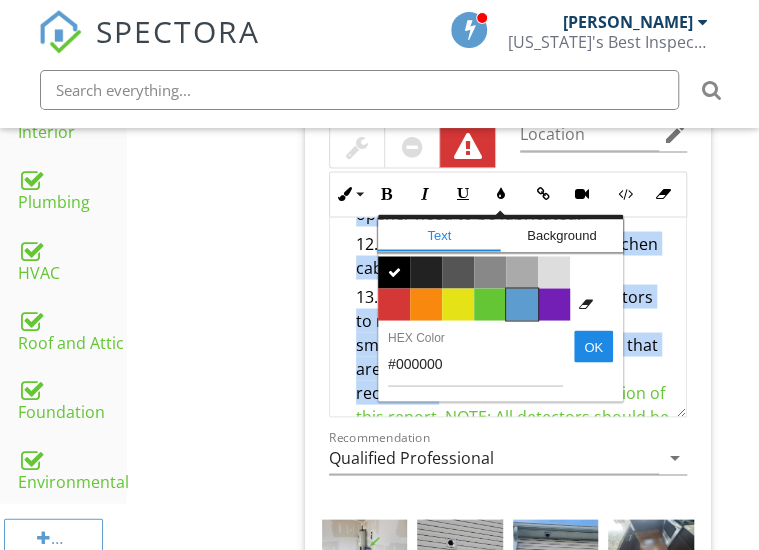 click on "Color #5c9ccf" at bounding box center [522, 304] 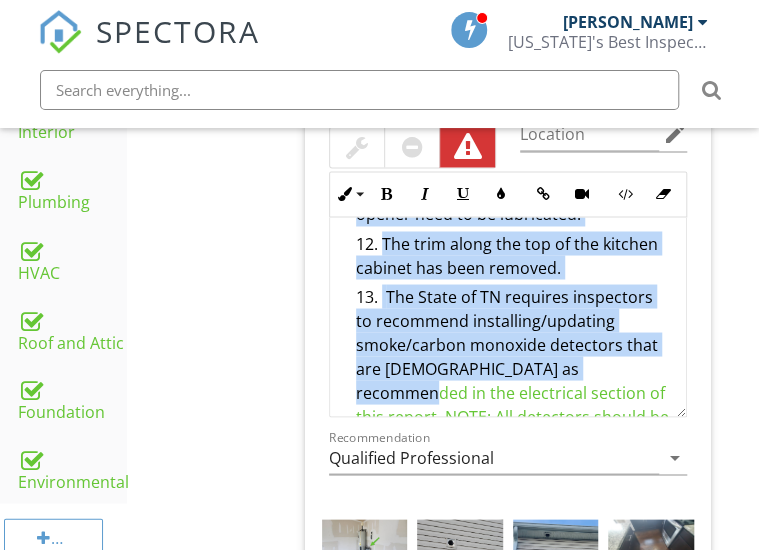 click on "The trim along the top of the kitchen cabinet has been removed." at bounding box center (513, 257) 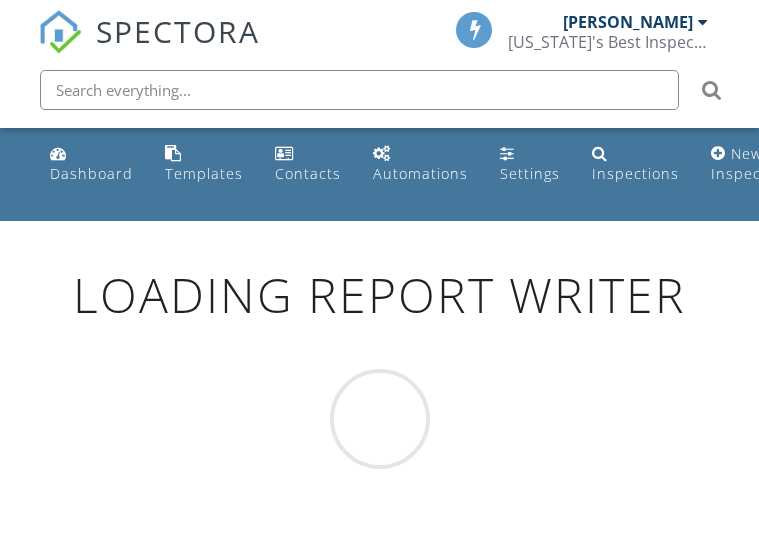 scroll, scrollTop: 0, scrollLeft: 0, axis: both 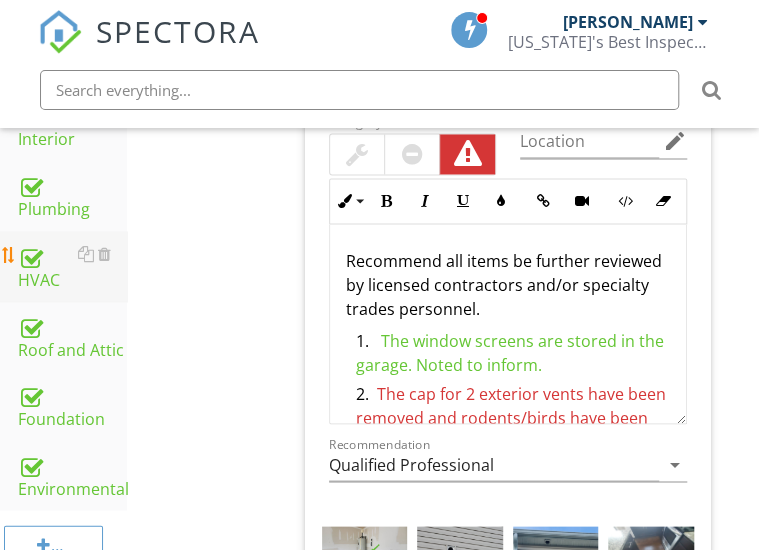 click on "HVAC" at bounding box center [72, 266] 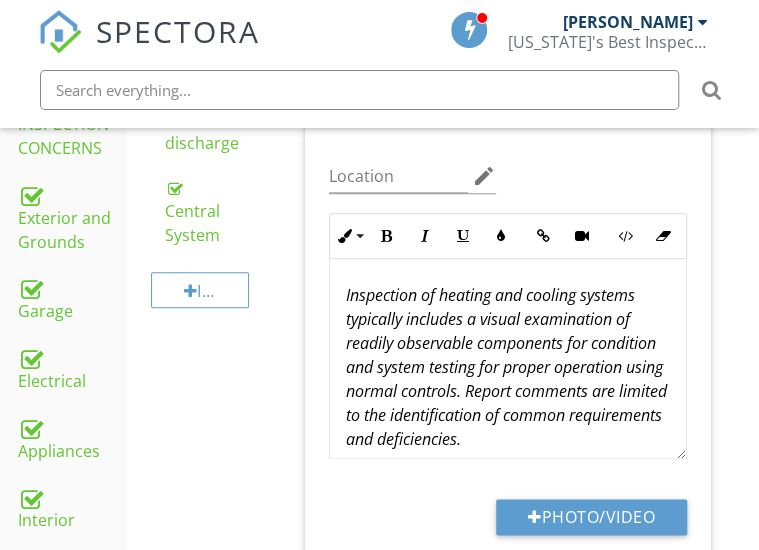 scroll, scrollTop: 394, scrollLeft: 0, axis: vertical 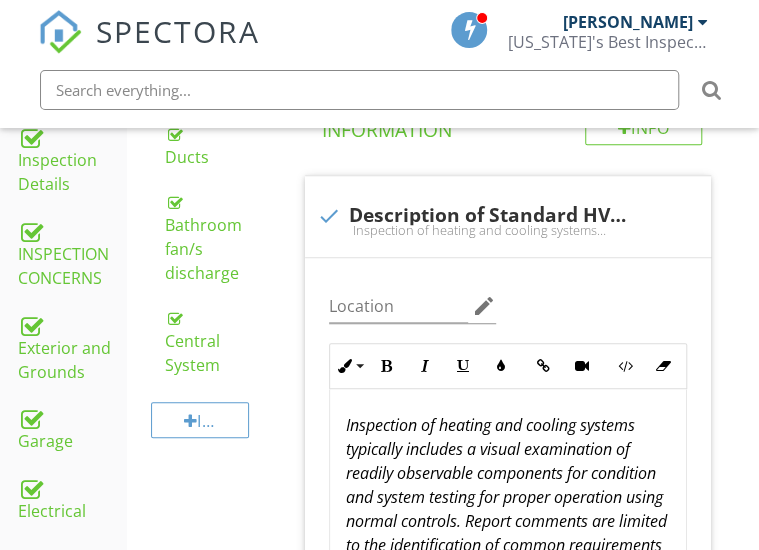 click on "Central System" at bounding box center [219, 341] 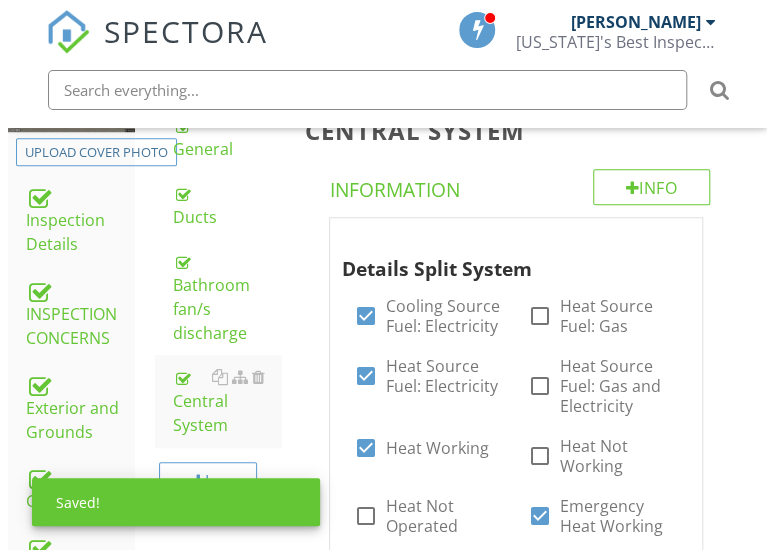 scroll, scrollTop: 326, scrollLeft: 0, axis: vertical 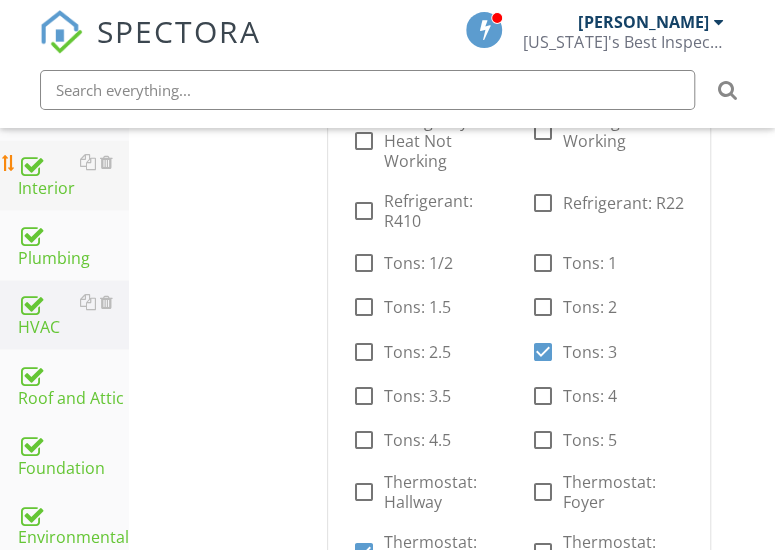 click on "Interior" at bounding box center [73, 175] 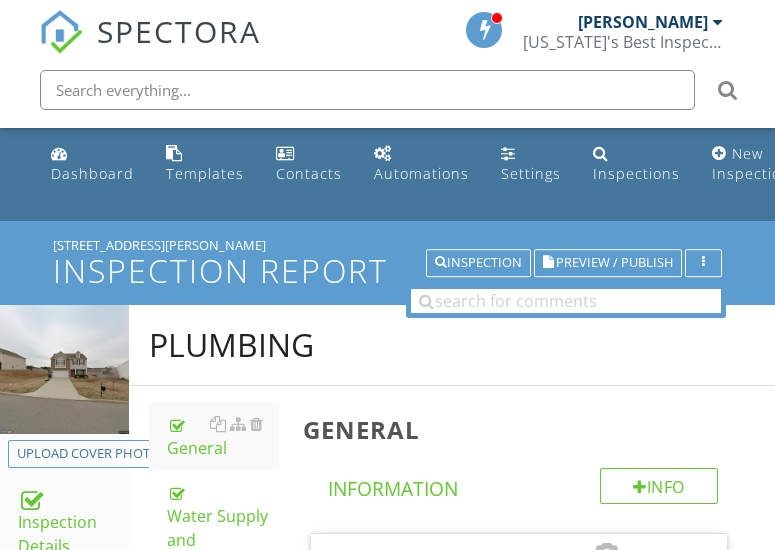 scroll, scrollTop: 824, scrollLeft: 0, axis: vertical 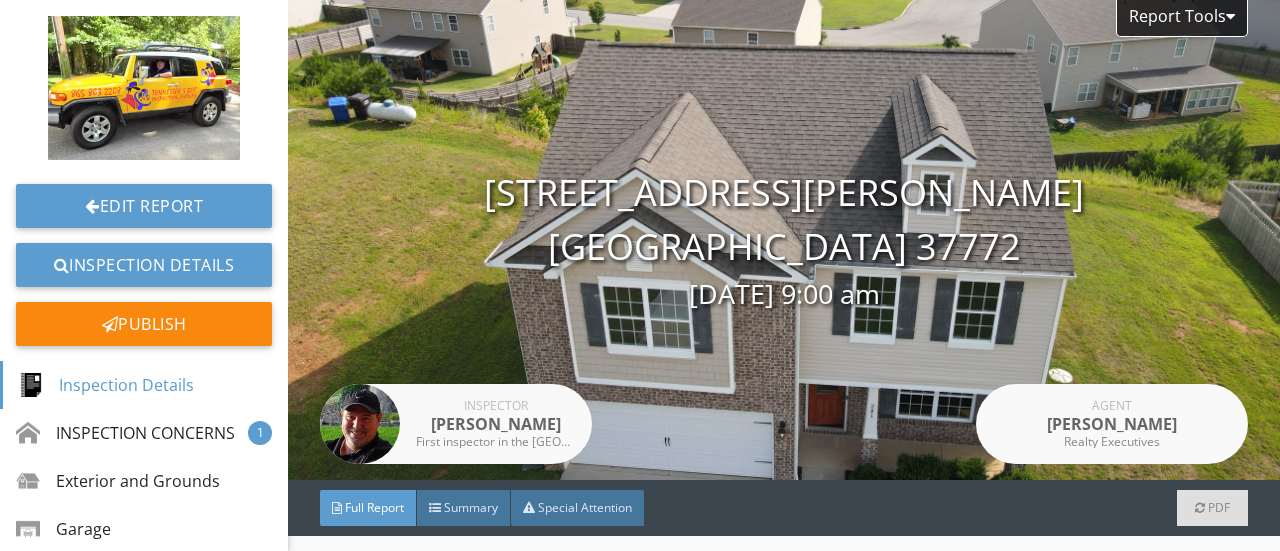 click on "Report Tools
201 Gail Lane
Lenior City, TN. 37772
07/11/2025  9:00 am     Inspector   Ken Ledford     First inspector in the Knoxville and surrounding counties (30+) years in business and over 28,000 residential/commercial inspections performed to date. Before entering the inspection industry I was in the field of Mechanical engineering. I have held memberships with ASHI, (American Association of Home Inspectors), was one of the founding members of HITA (Home Inspectors of Tennessee Association), and am currently a member of interNACH.     Agent   Annette Sydes   Realty Executives" at bounding box center (784, 240) 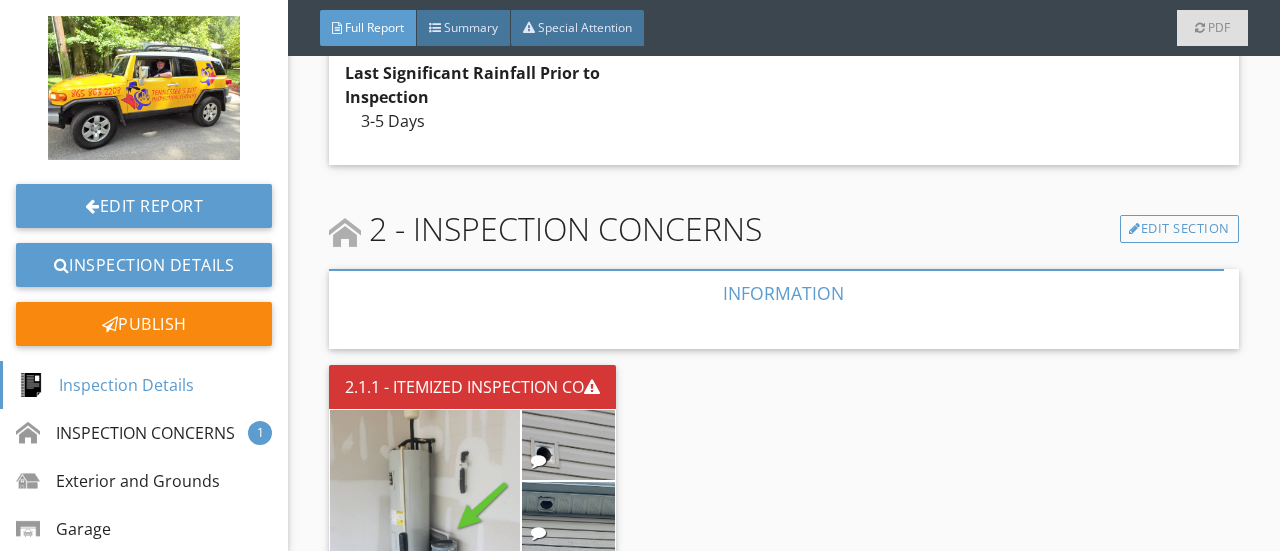 scroll, scrollTop: 3280, scrollLeft: 0, axis: vertical 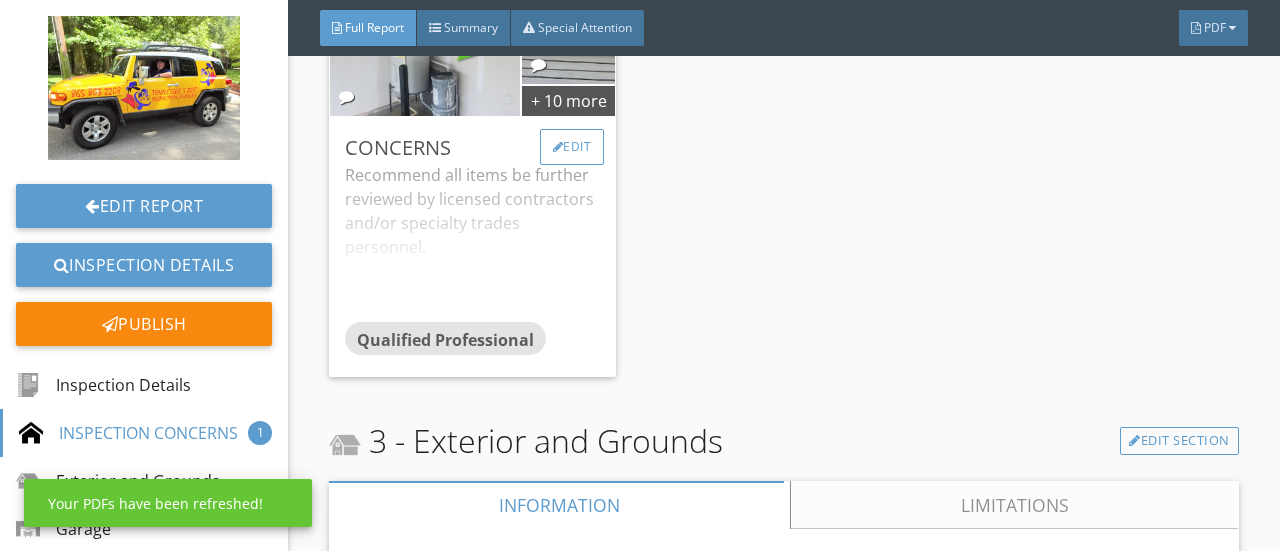 click on "Edit" at bounding box center (572, 147) 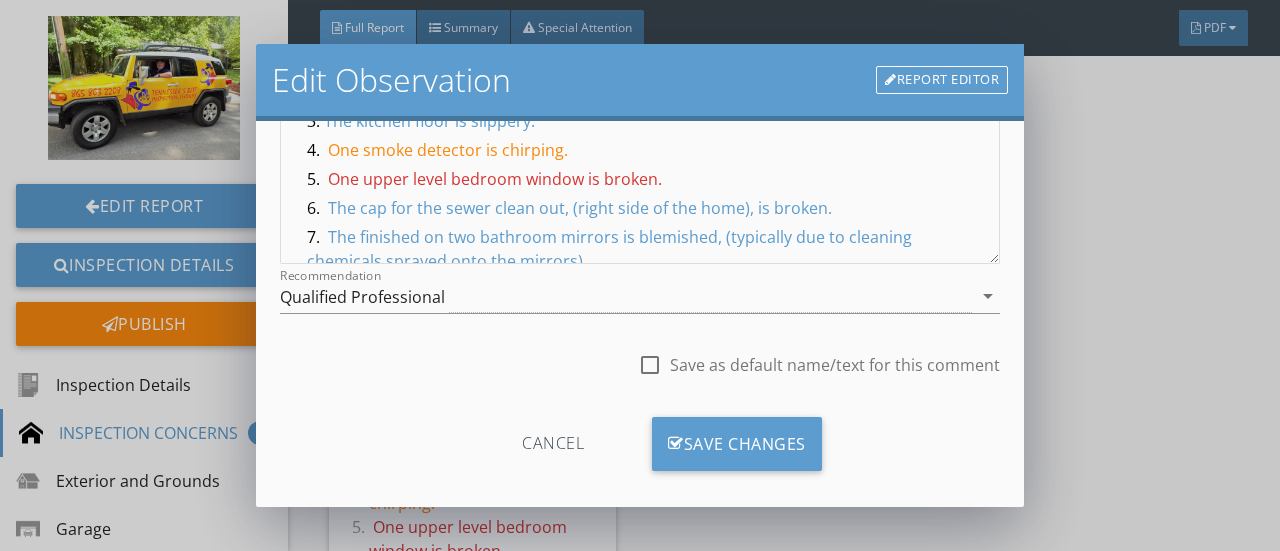 scroll, scrollTop: 399, scrollLeft: 0, axis: vertical 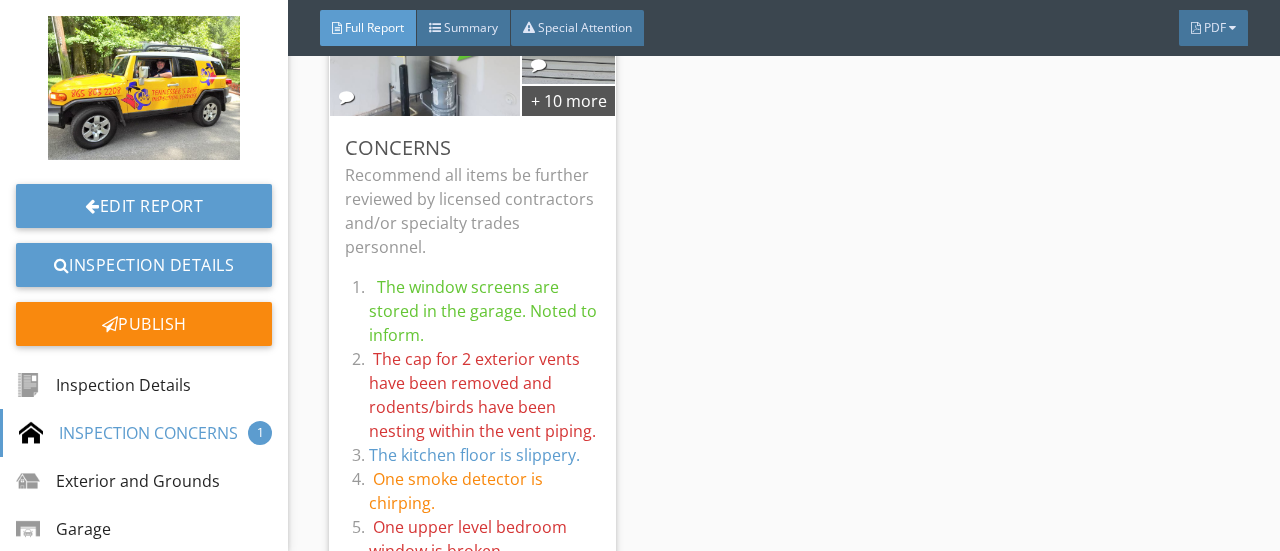 click at bounding box center (640, 275) 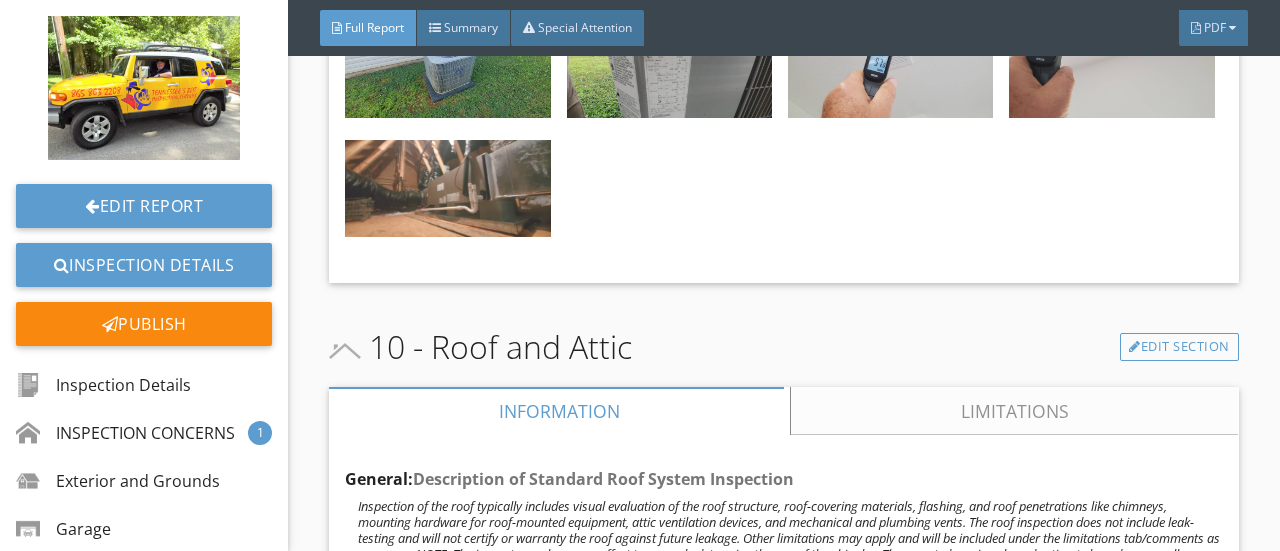 scroll, scrollTop: 13487, scrollLeft: 0, axis: vertical 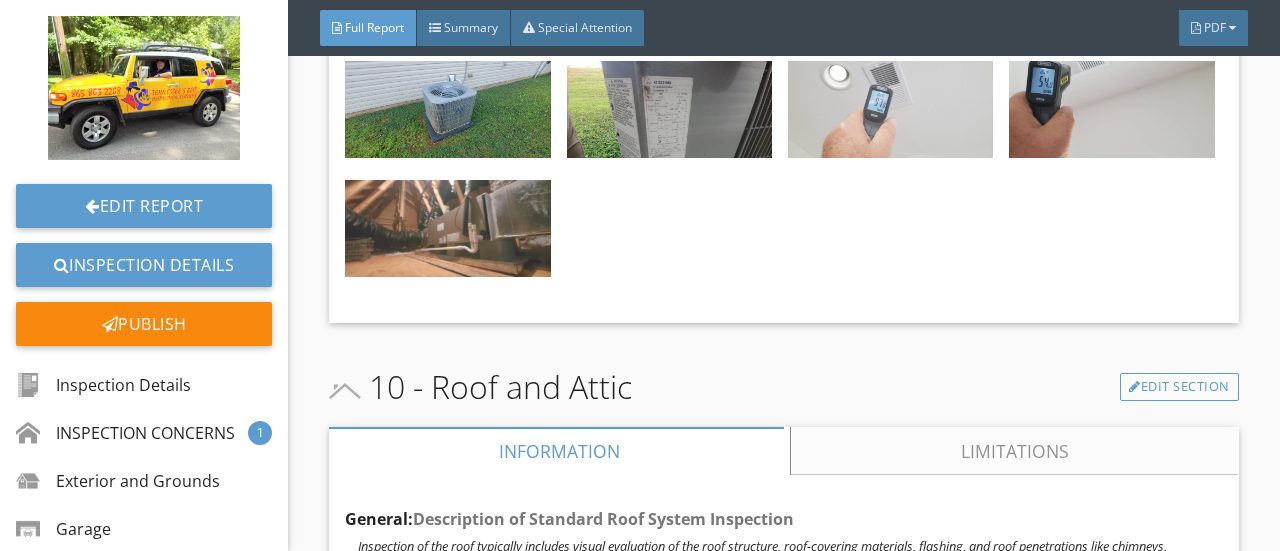 click at bounding box center (890, 109) 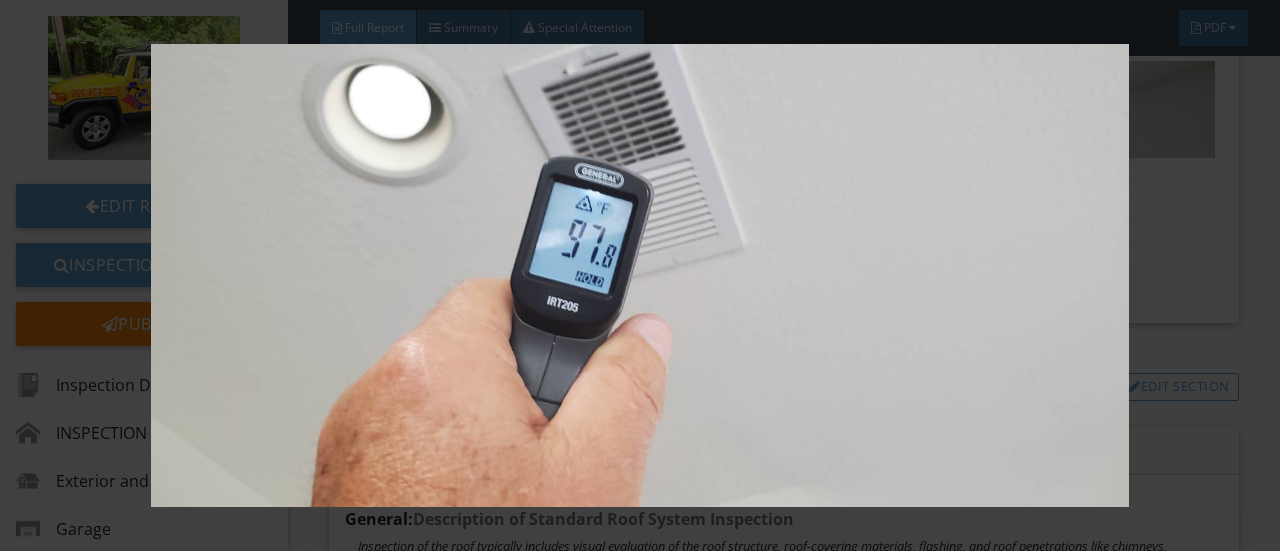 click at bounding box center (639, 275) 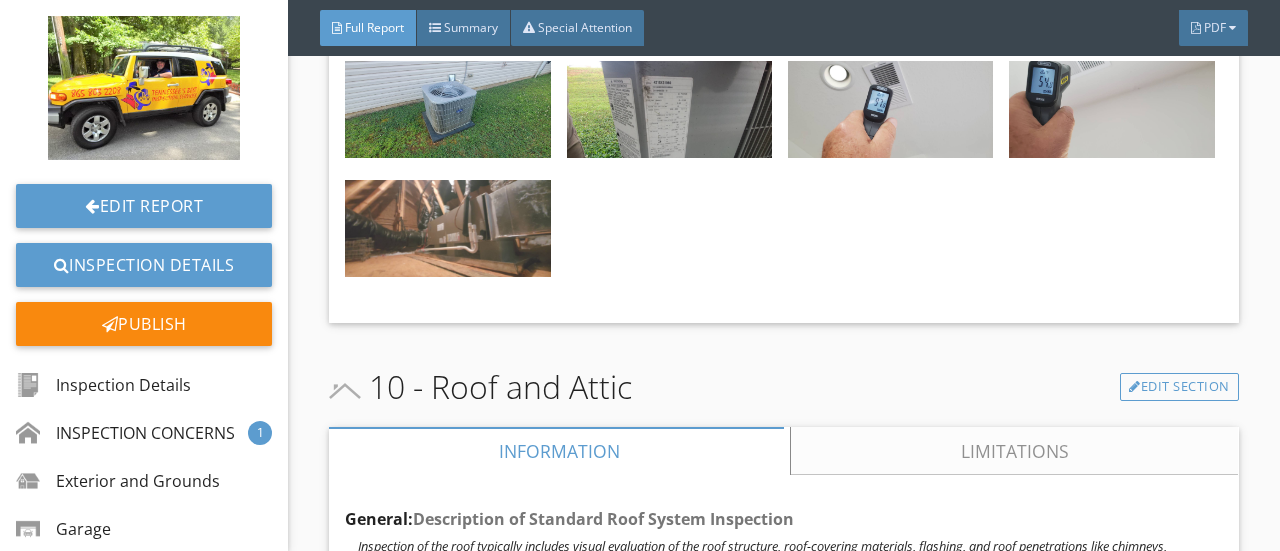 click at bounding box center [779, 172] 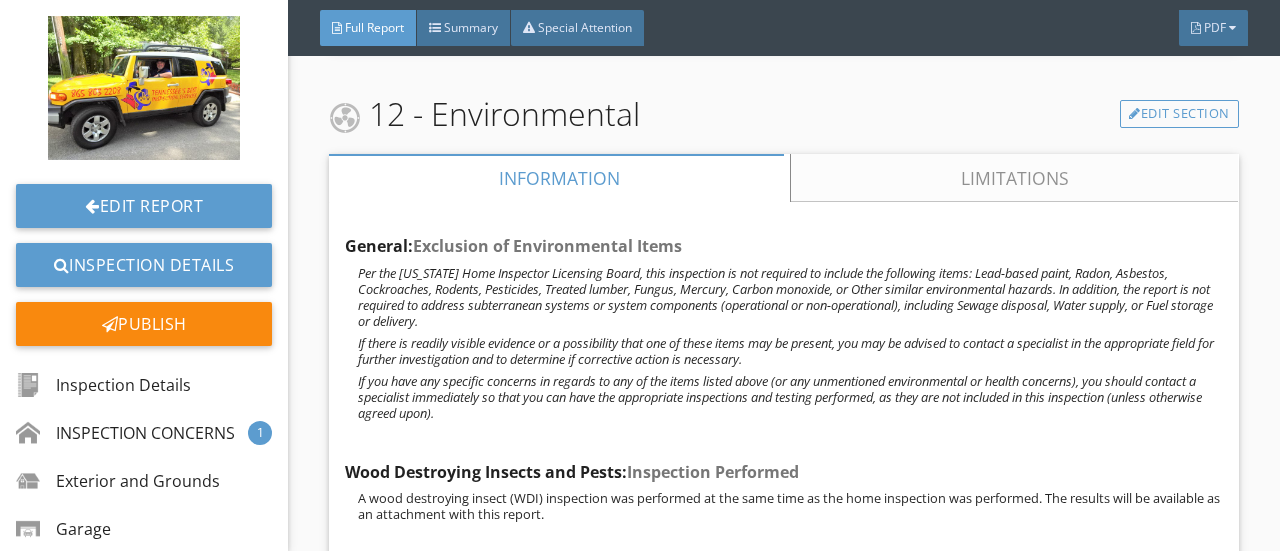 scroll, scrollTop: 15647, scrollLeft: 0, axis: vertical 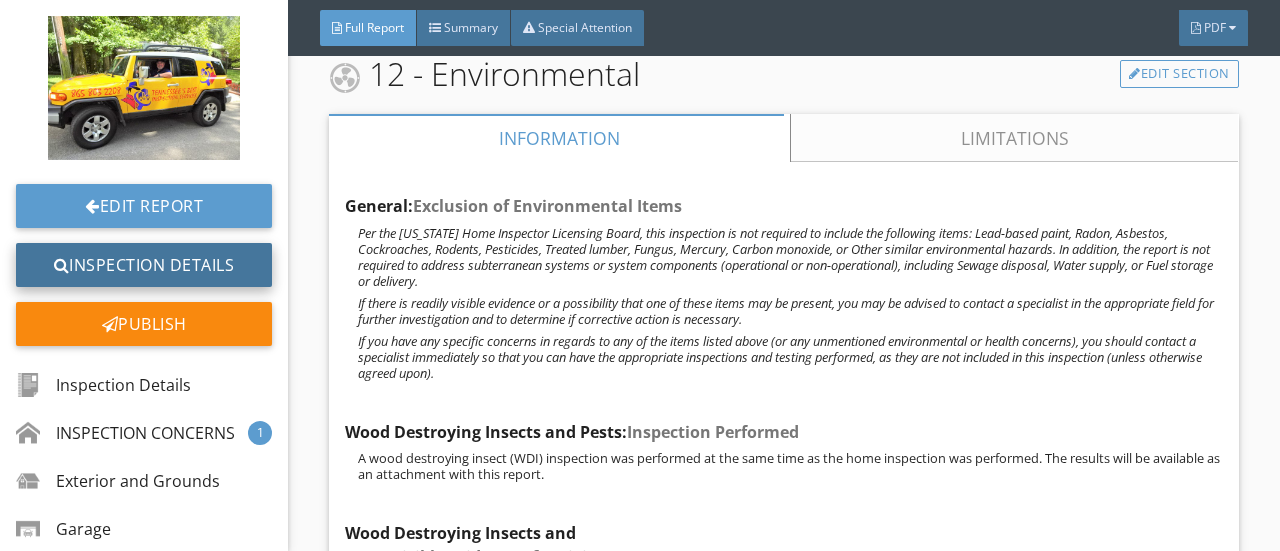 click on "Inspection Details" at bounding box center (144, 265) 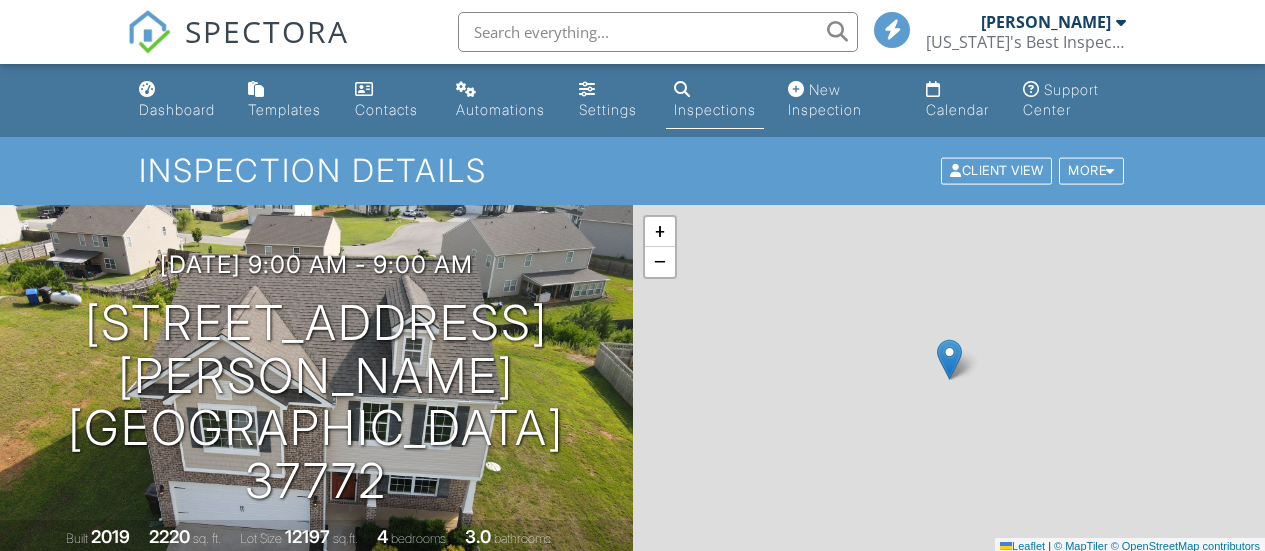 scroll, scrollTop: 0, scrollLeft: 0, axis: both 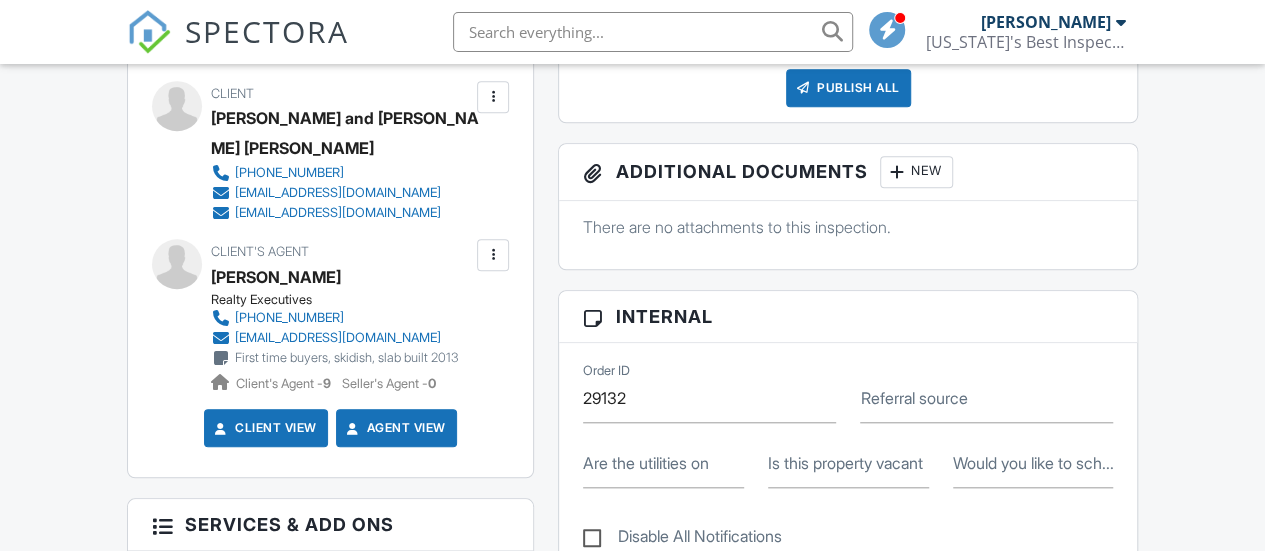 click on "New" at bounding box center (916, 172) 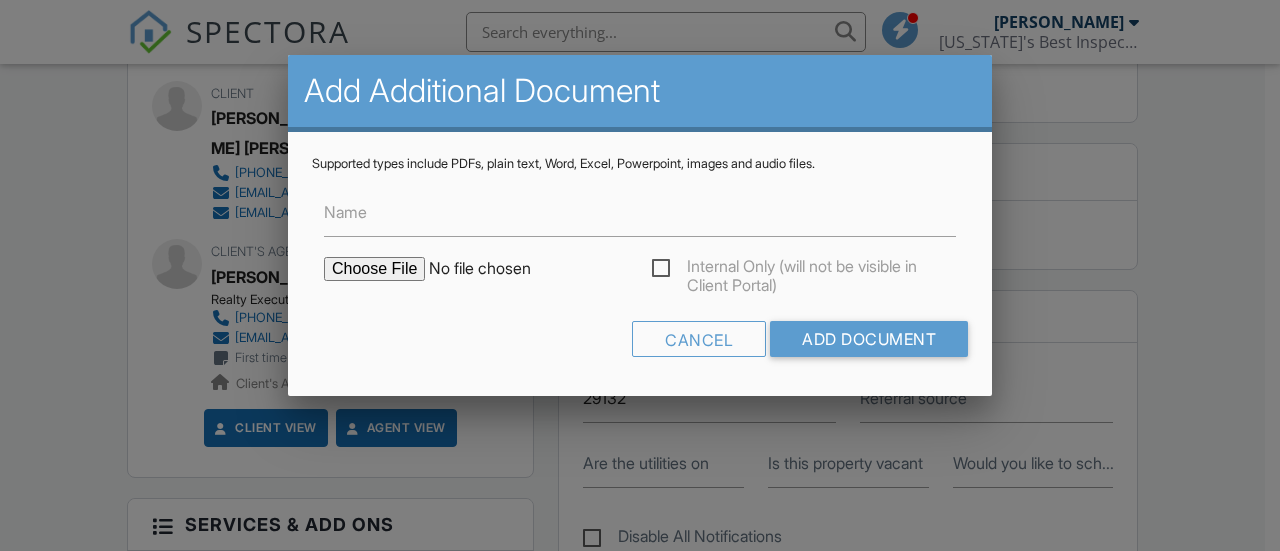 click at bounding box center (494, 269) 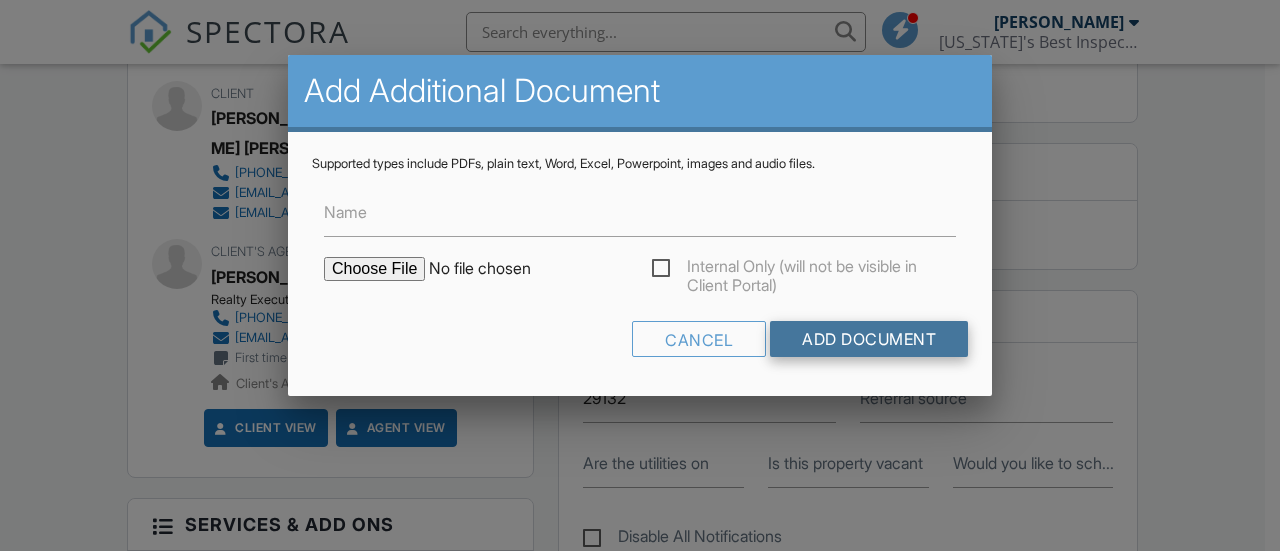 click on "Add Document" at bounding box center [869, 339] 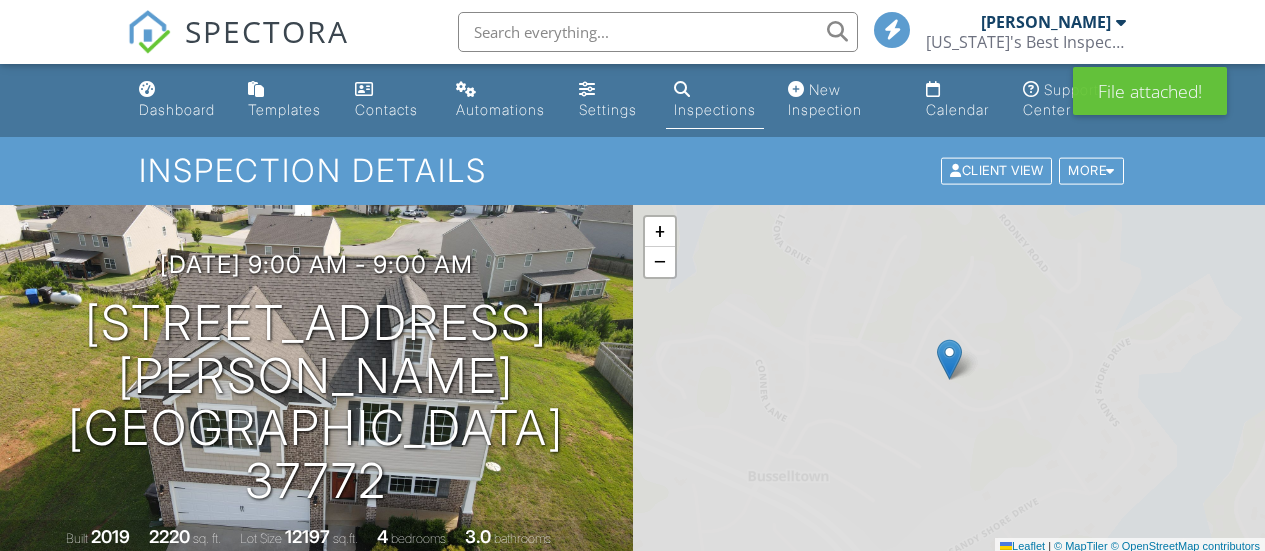 scroll, scrollTop: 0, scrollLeft: 0, axis: both 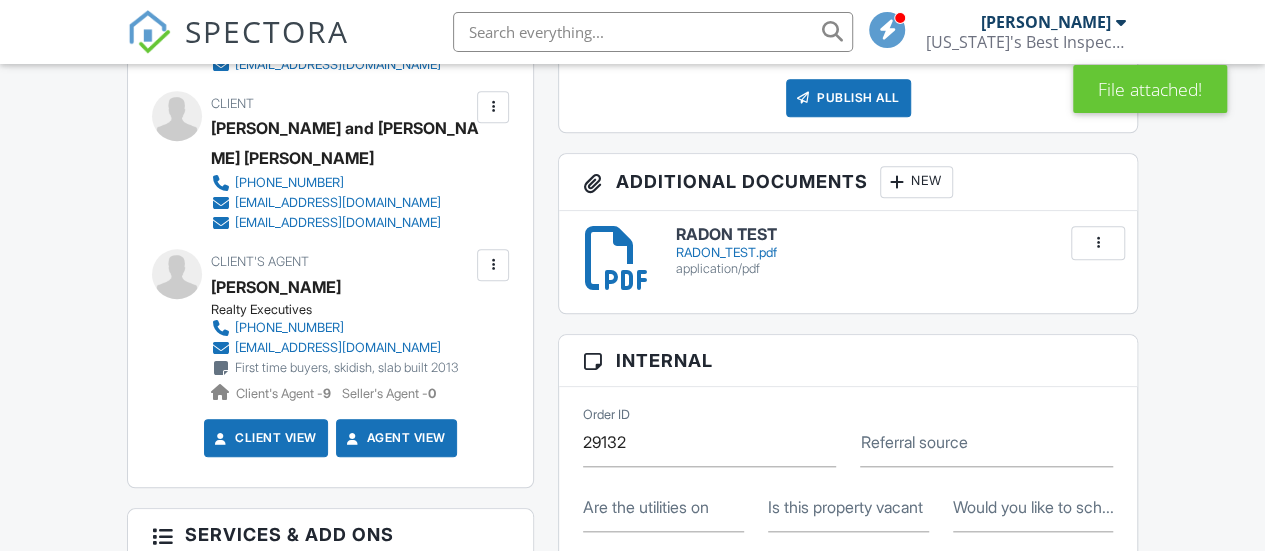 click on "New" at bounding box center (916, 182) 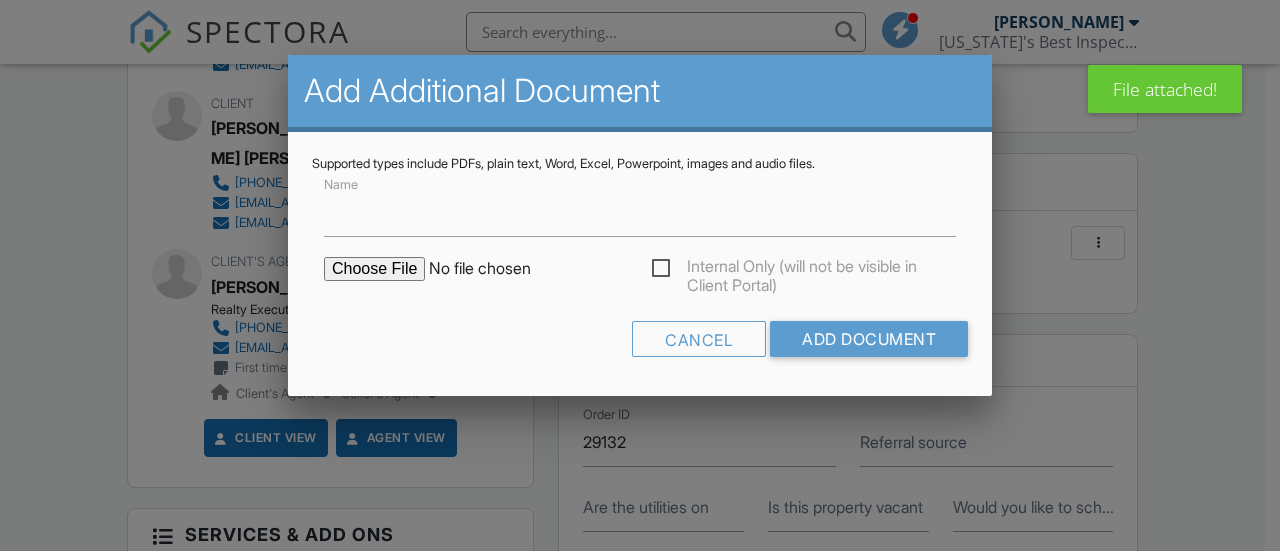 click at bounding box center [494, 269] 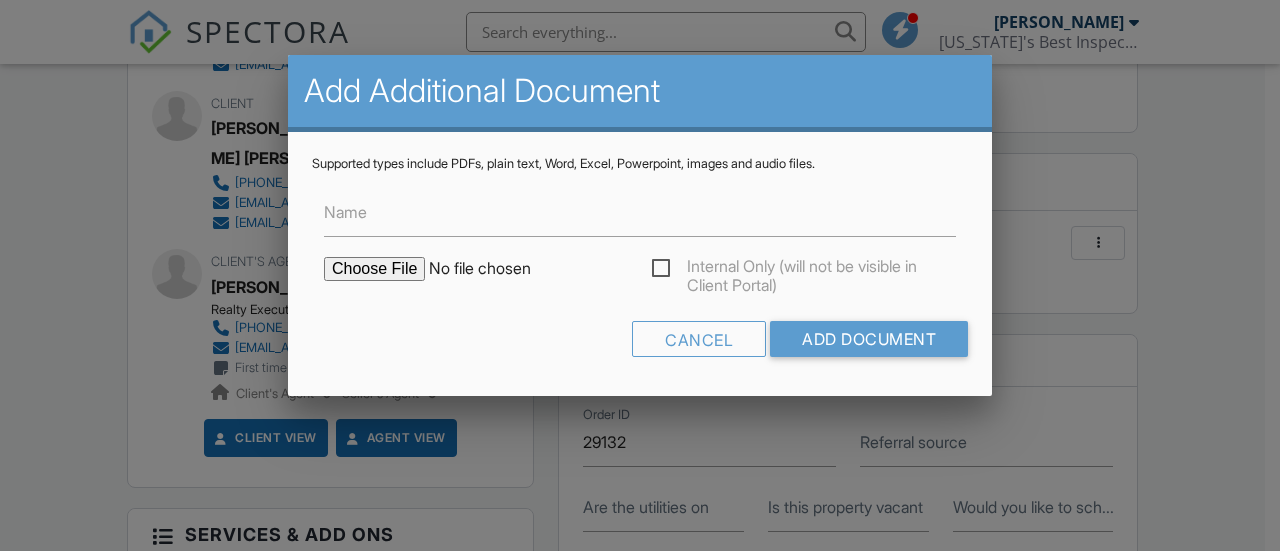 type on "C:\fakepath\TERMITE GRAPH AND PAID INVOICE.pdf" 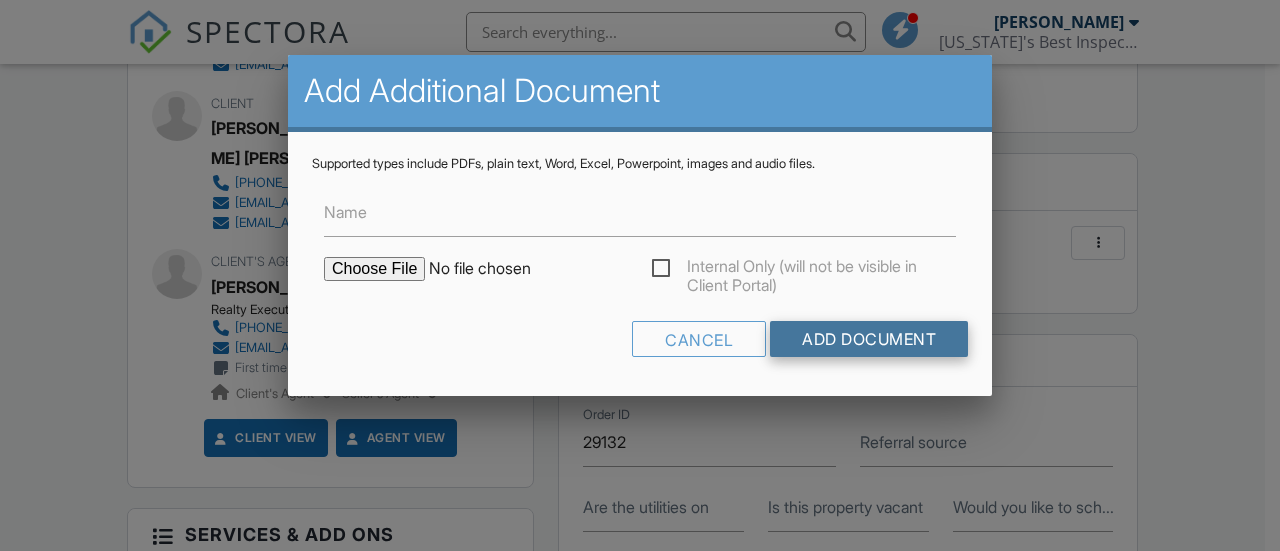 click on "Add Document" at bounding box center (869, 339) 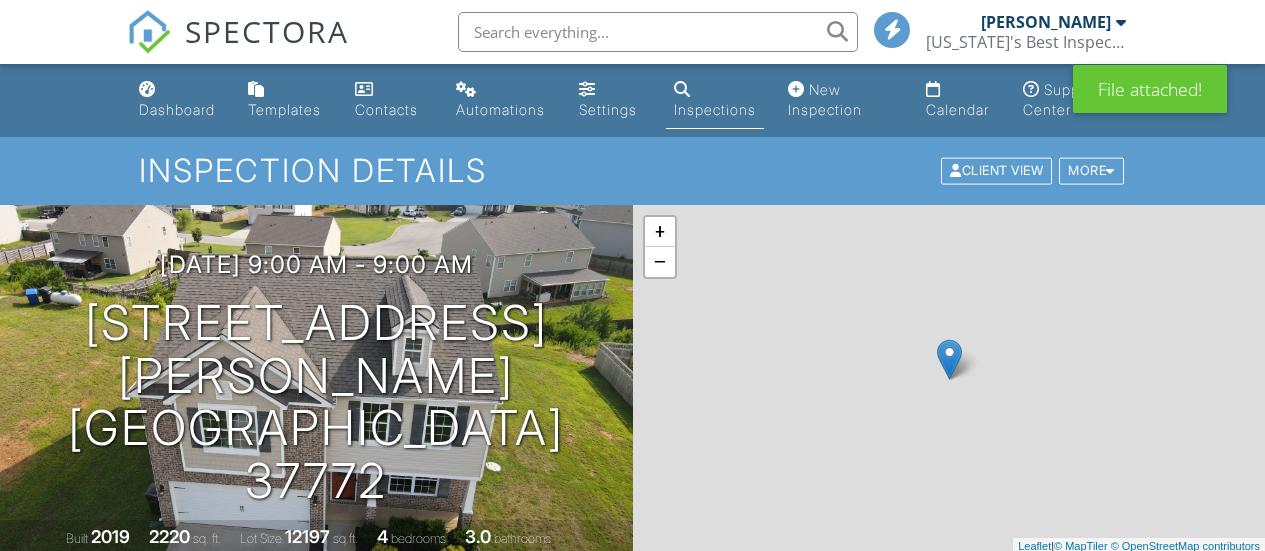 scroll, scrollTop: 0, scrollLeft: 0, axis: both 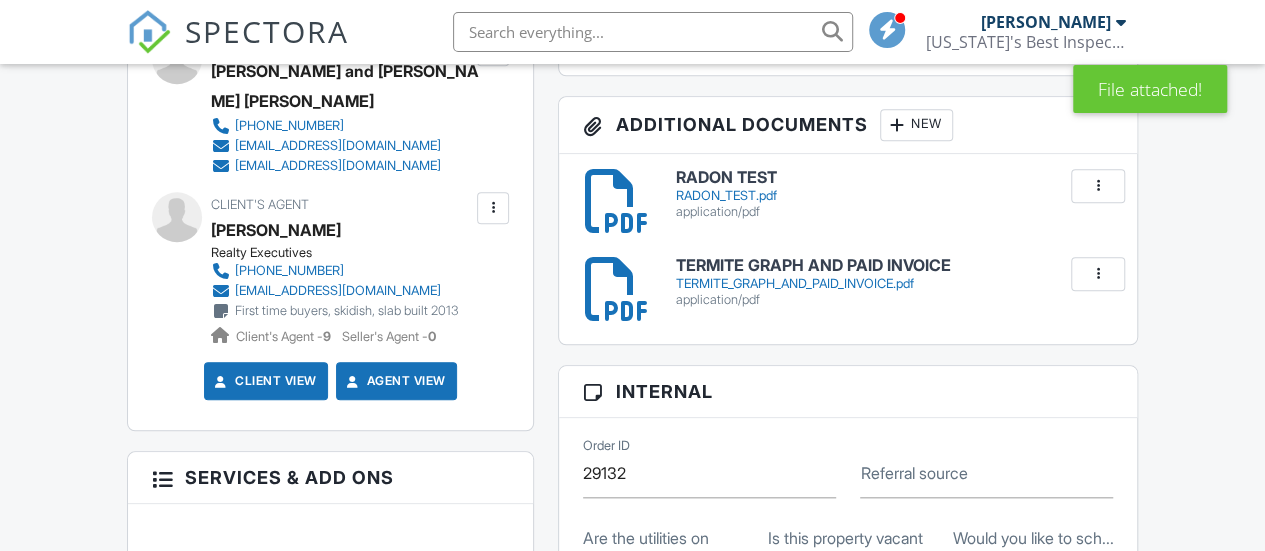 click on "New" at bounding box center (916, 125) 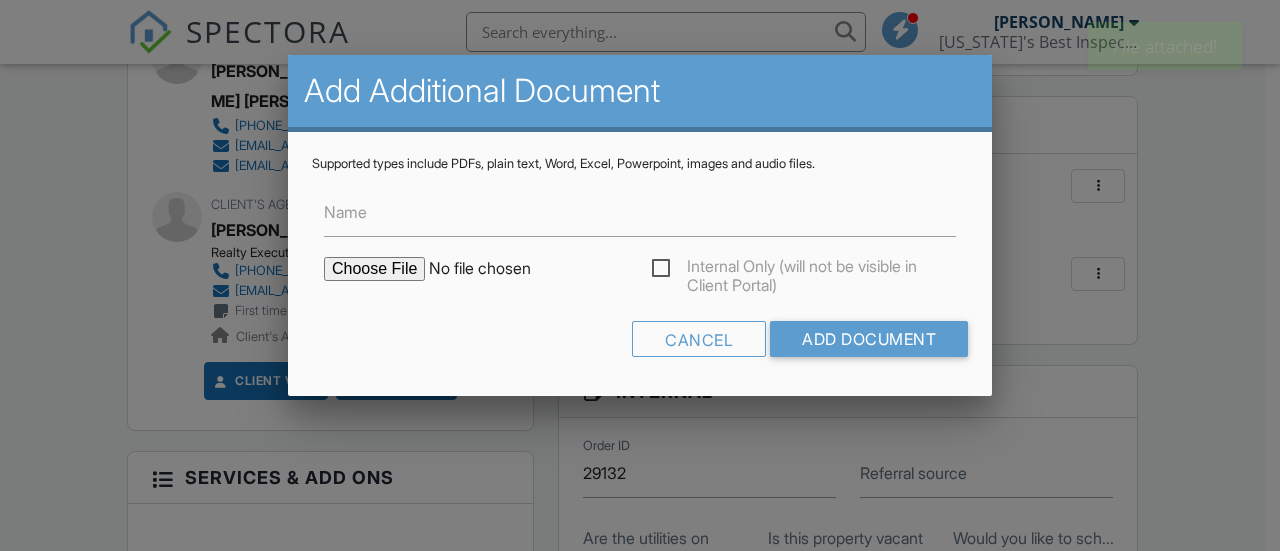 click at bounding box center [494, 269] 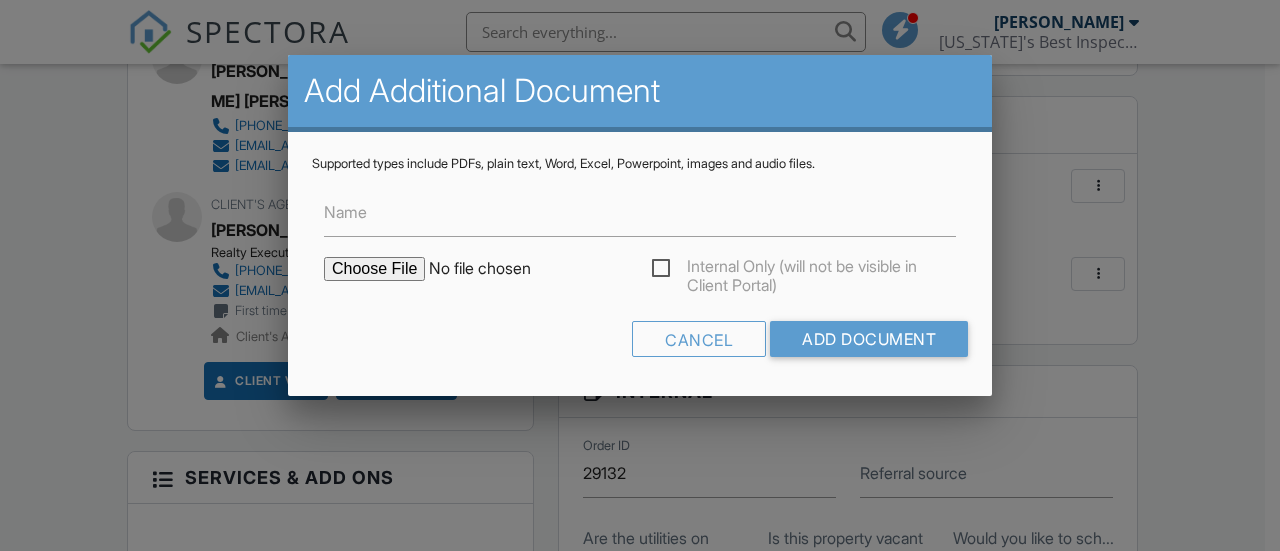 type on "C:\fakepath\TERMITE LETTER.PDF" 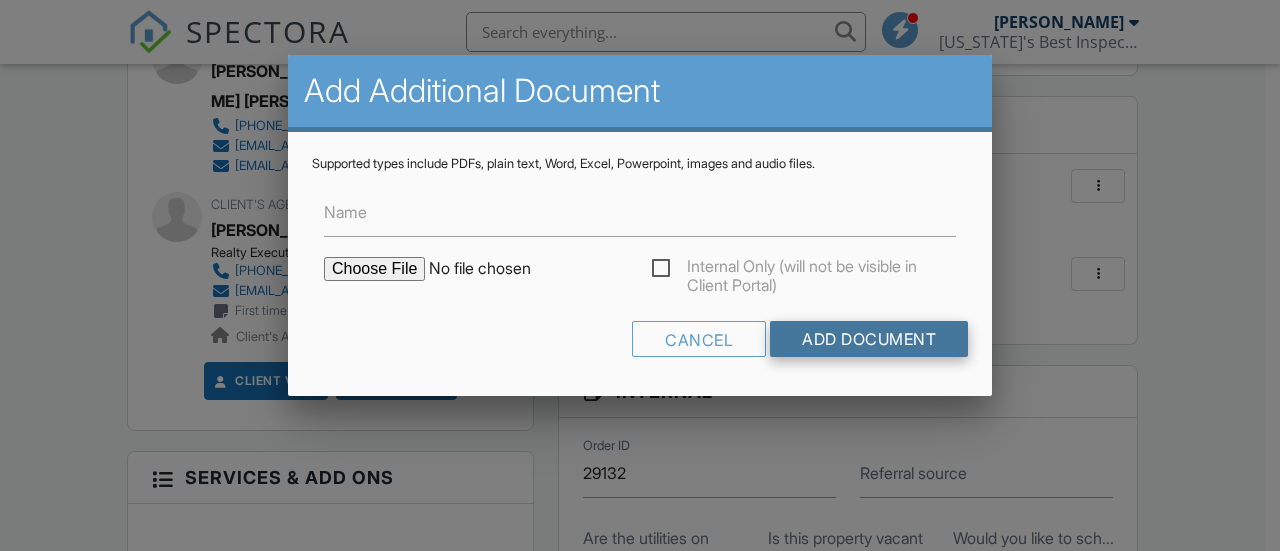 click on "Add Document" at bounding box center [869, 339] 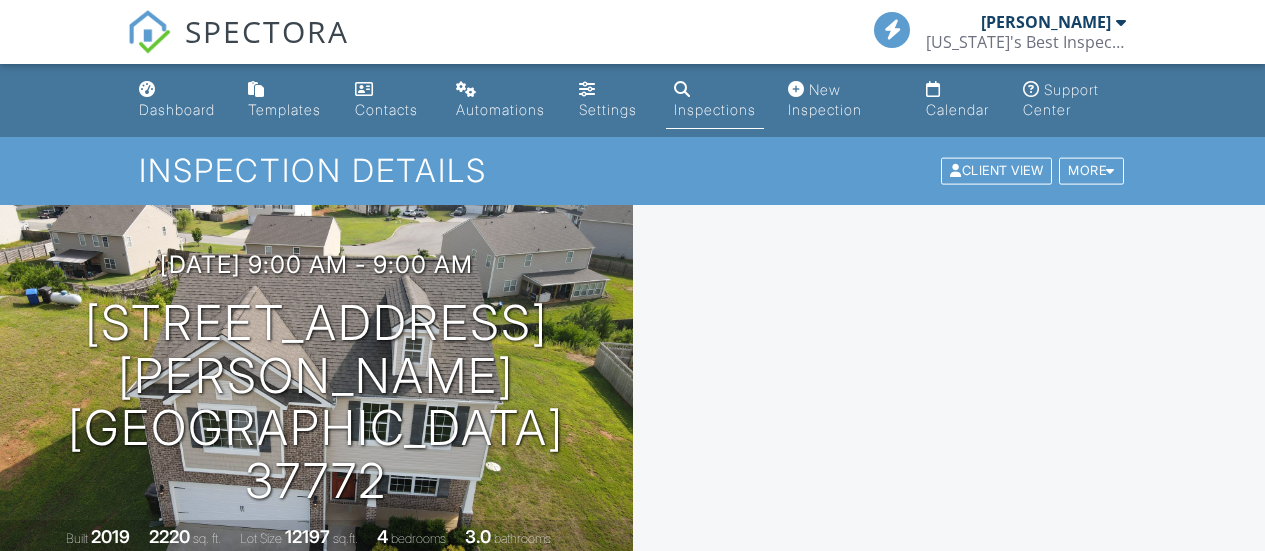 scroll, scrollTop: 0, scrollLeft: 0, axis: both 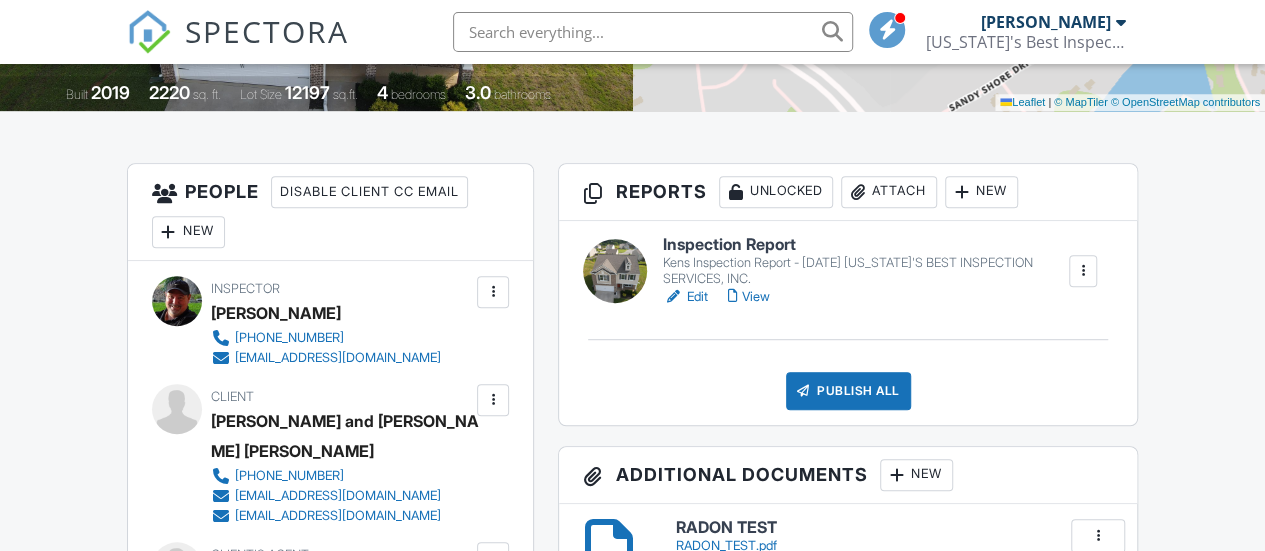 click on "Publish All" at bounding box center (848, 391) 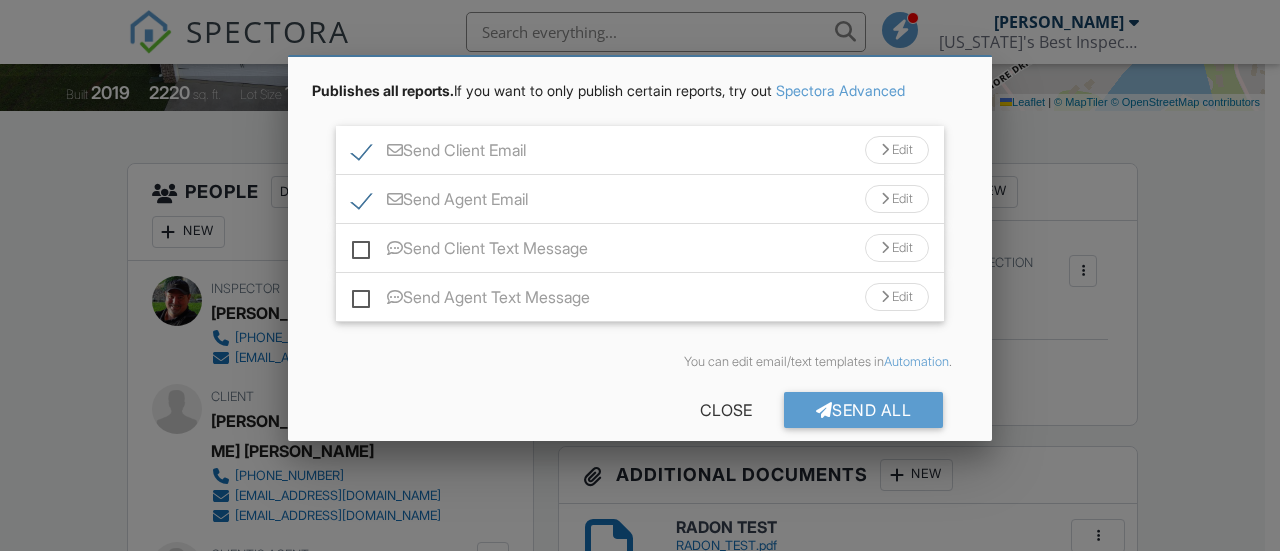scroll, scrollTop: 98, scrollLeft: 0, axis: vertical 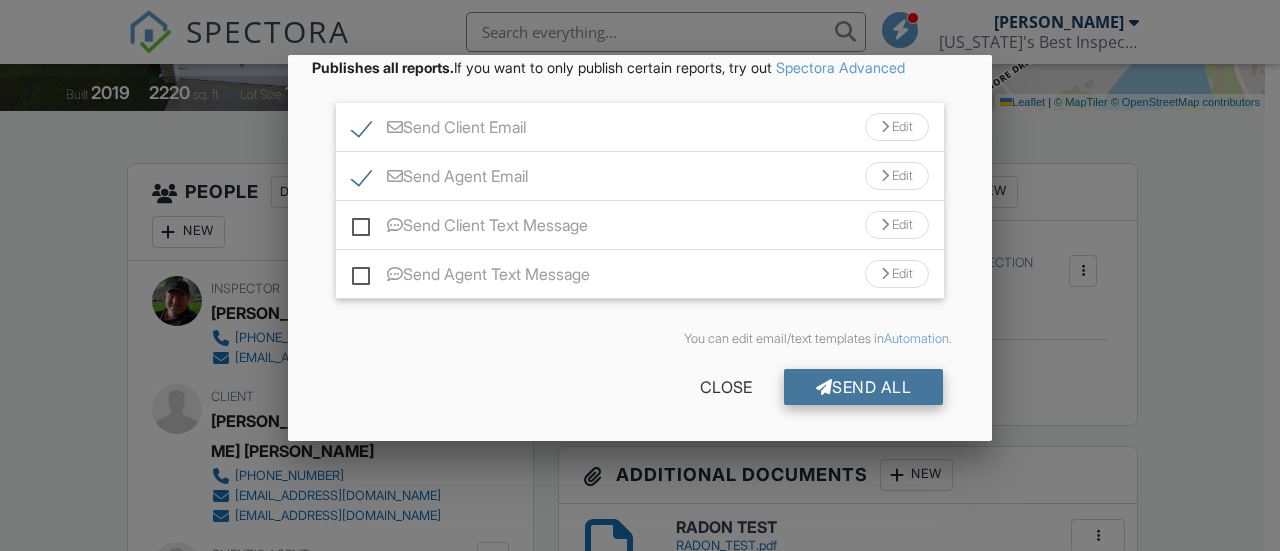 click on "Send All" at bounding box center (864, 387) 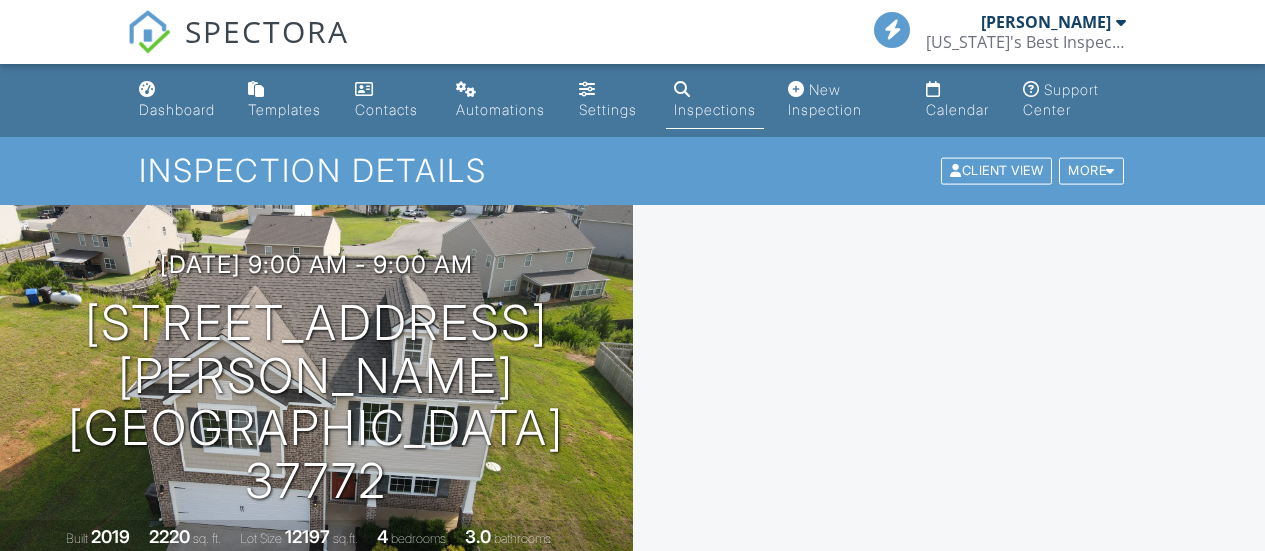 scroll, scrollTop: 394, scrollLeft: 0, axis: vertical 